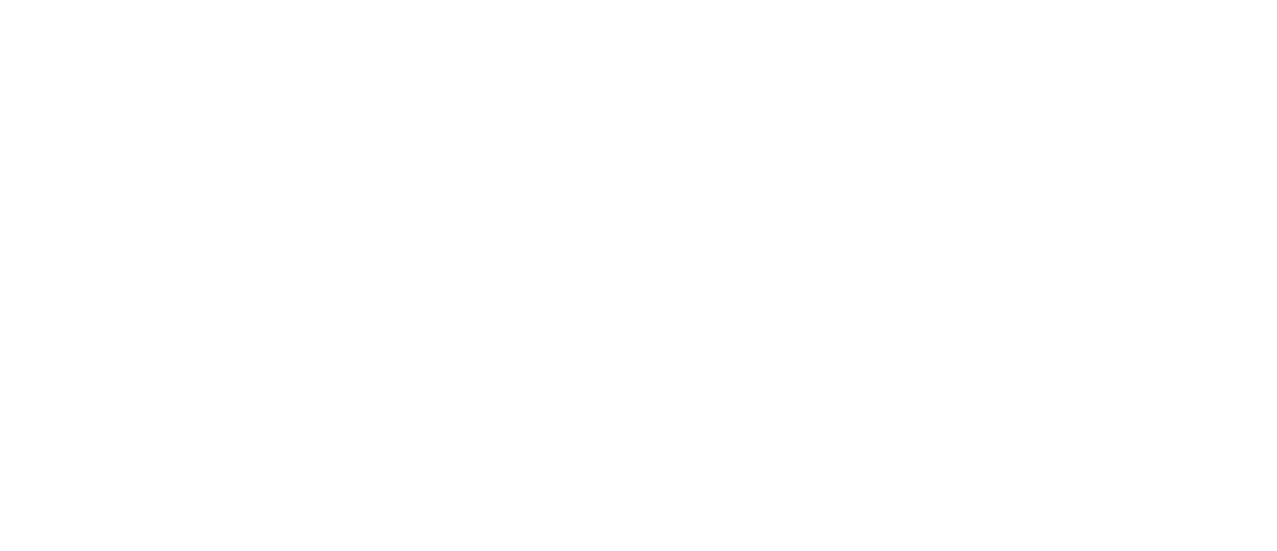scroll, scrollTop: 0, scrollLeft: 0, axis: both 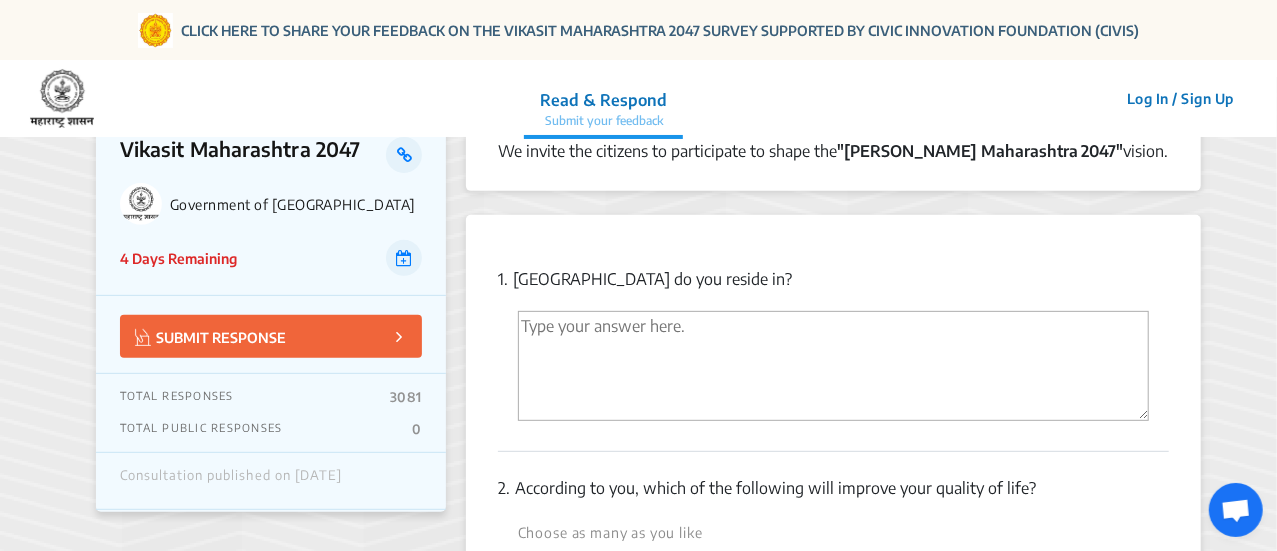 click at bounding box center (833, 366) 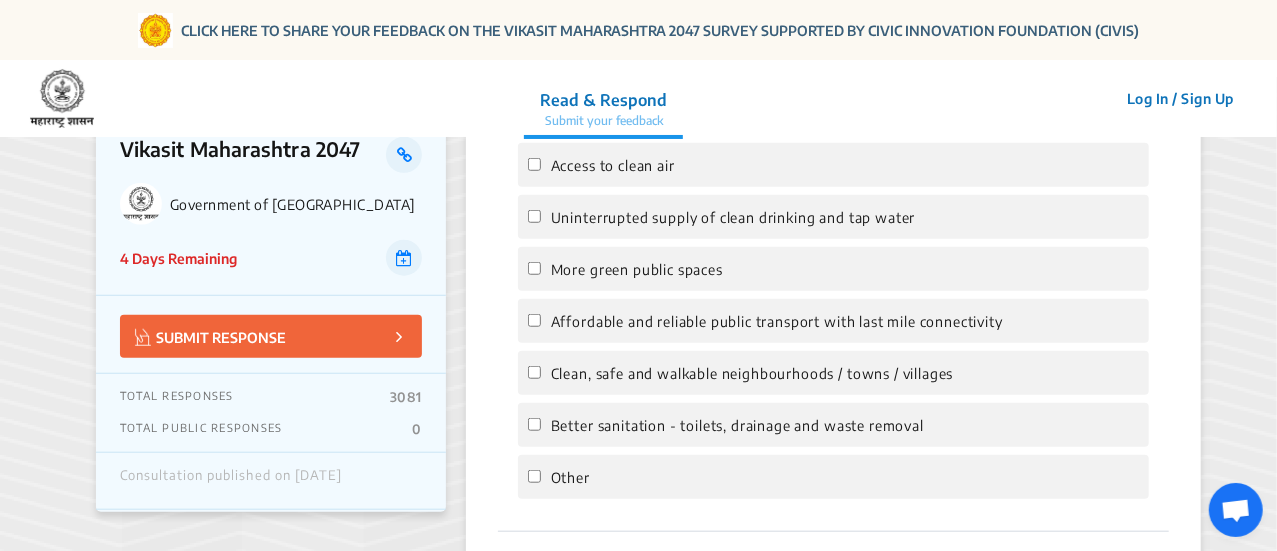 scroll, scrollTop: 694, scrollLeft: 0, axis: vertical 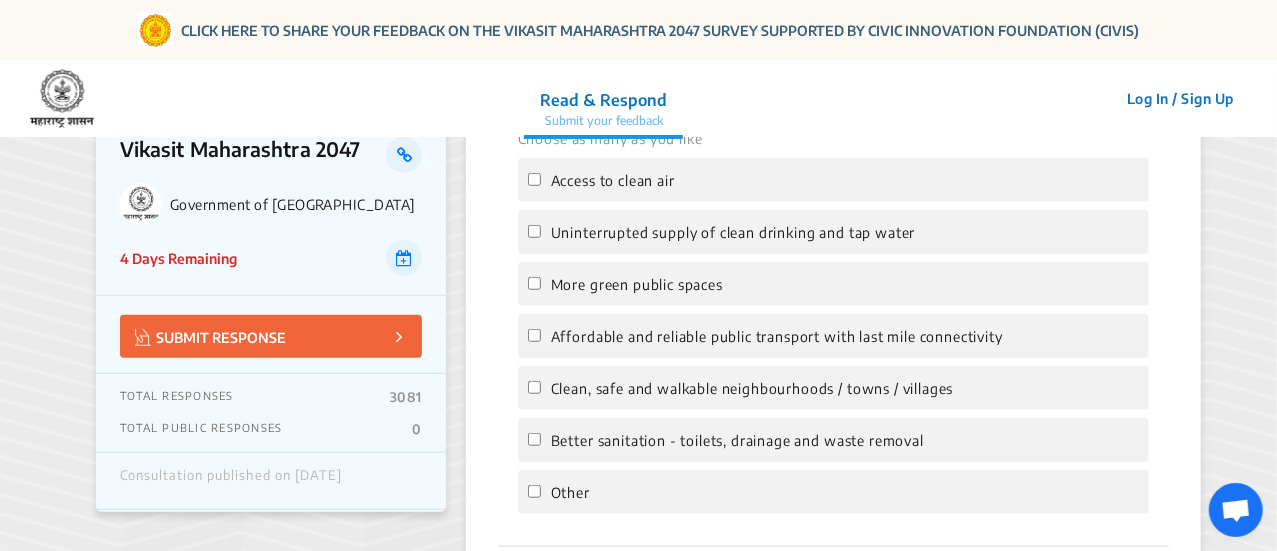 type on "Thane" 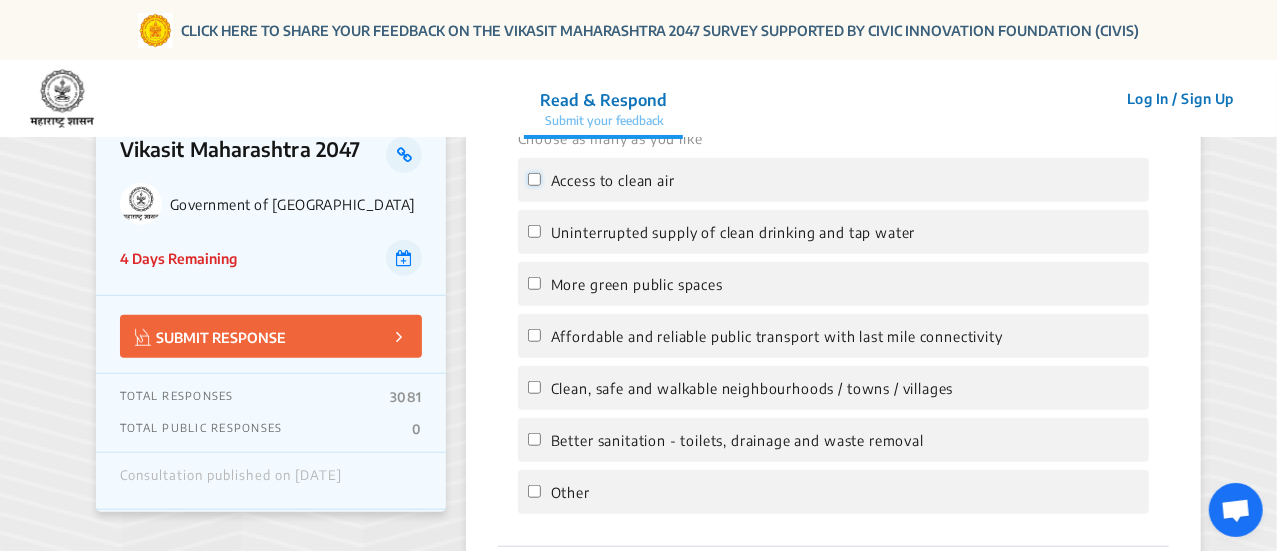 click on "Access to clean air" 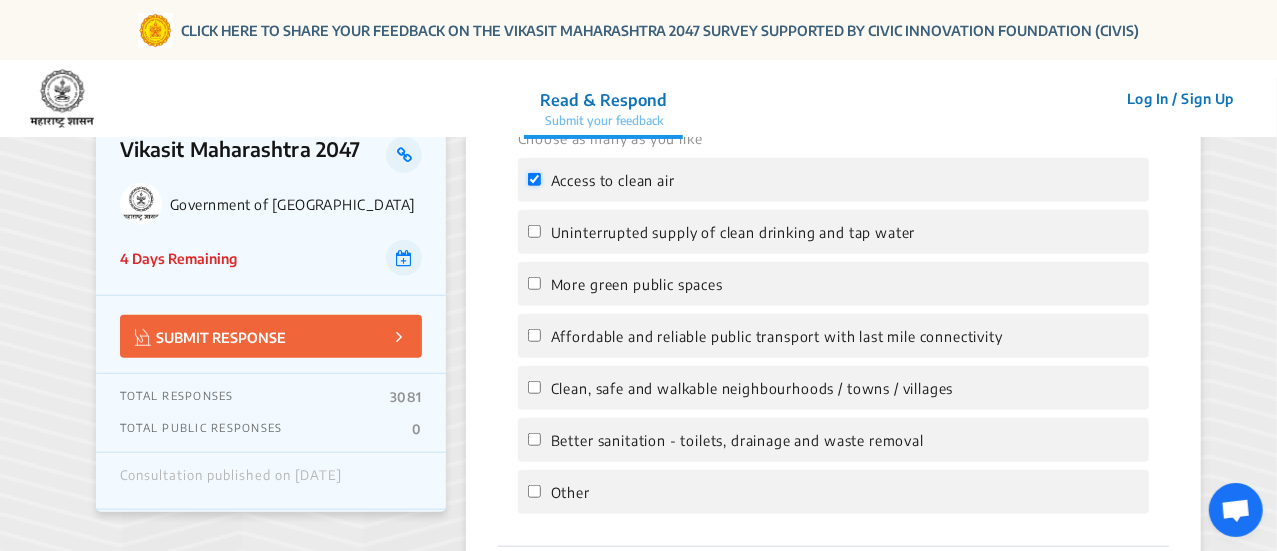 checkbox on "true" 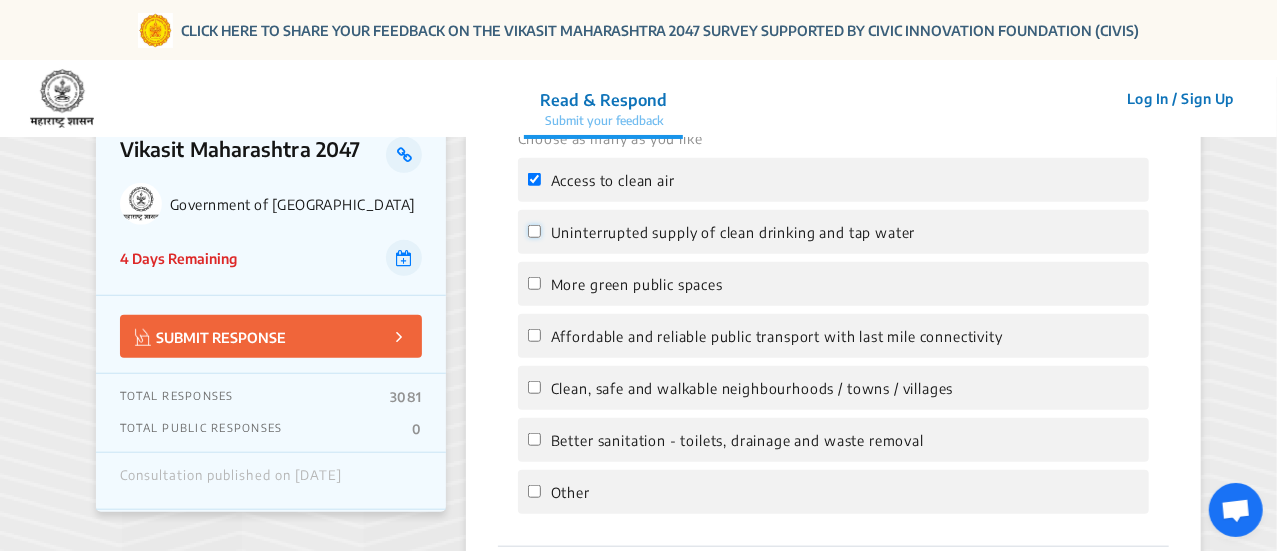click on "Uninterrupted supply of clean drinking and tap water" 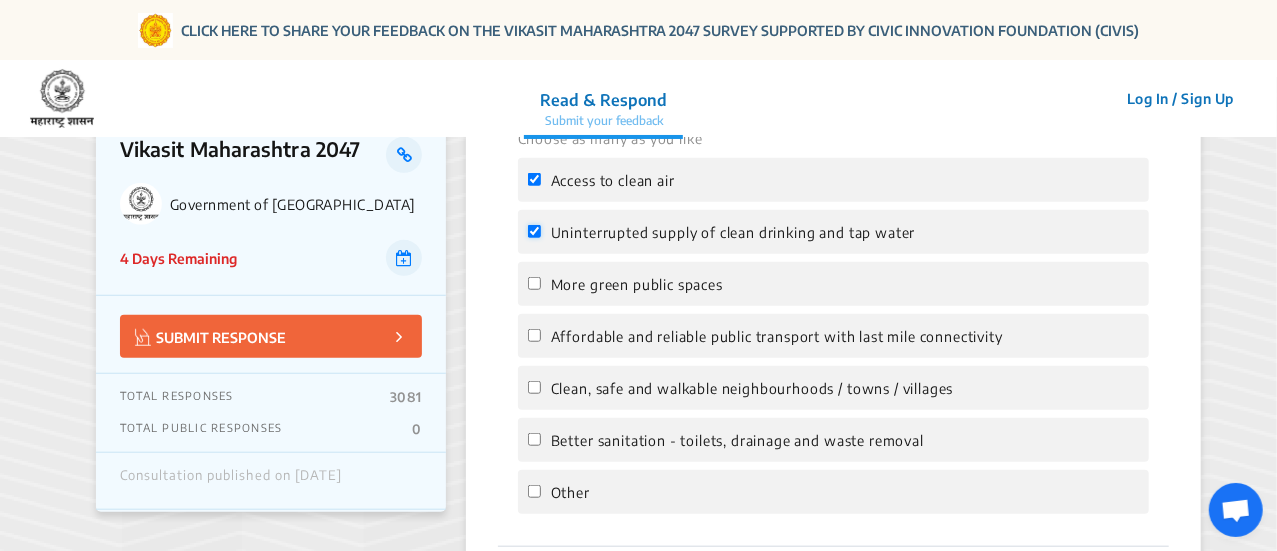 checkbox on "true" 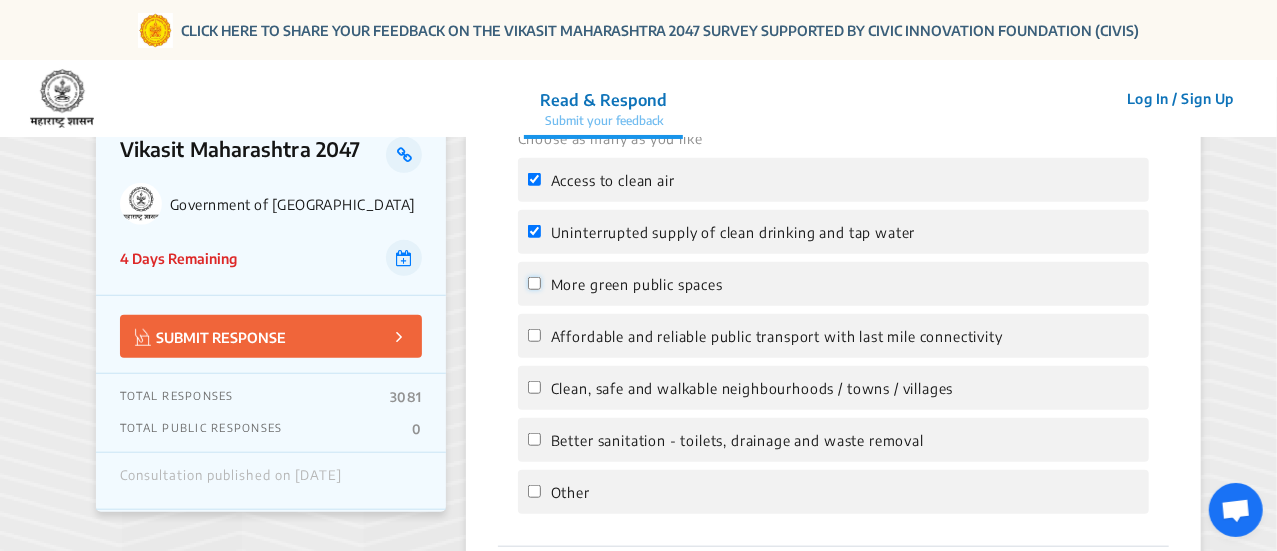 click on "More green public spaces" 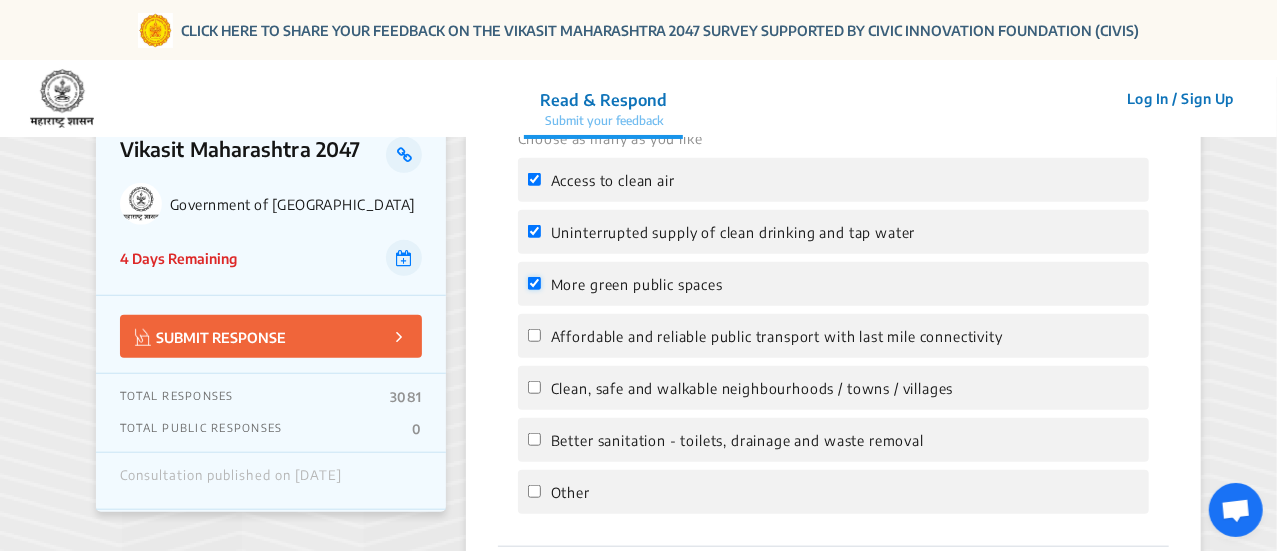 checkbox on "true" 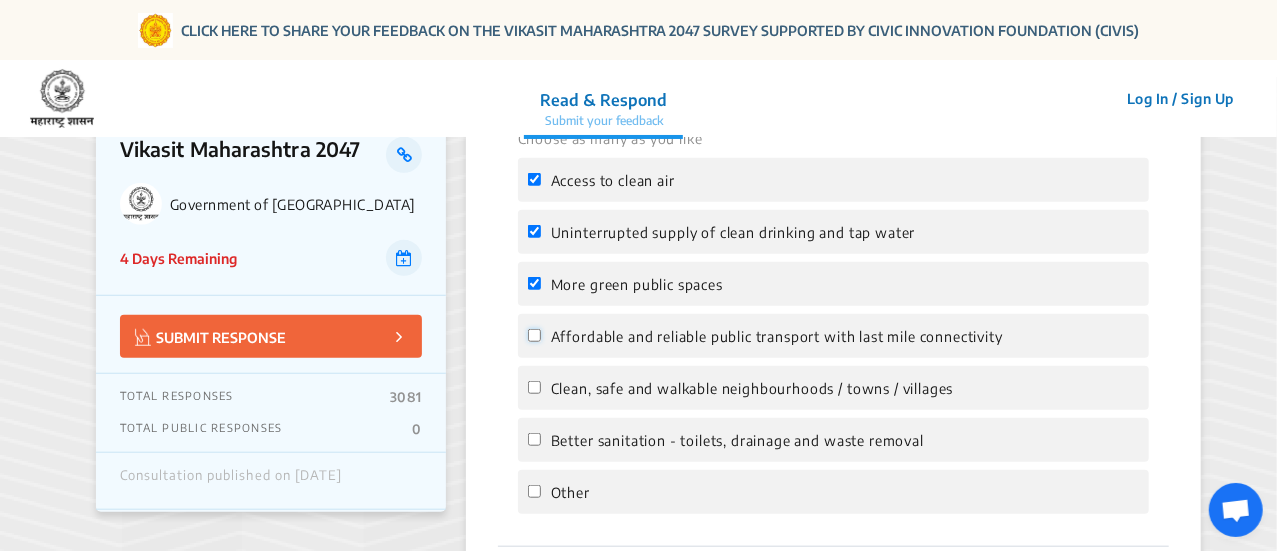 click on "Affordable and reliable public transport with last mile connectivity" 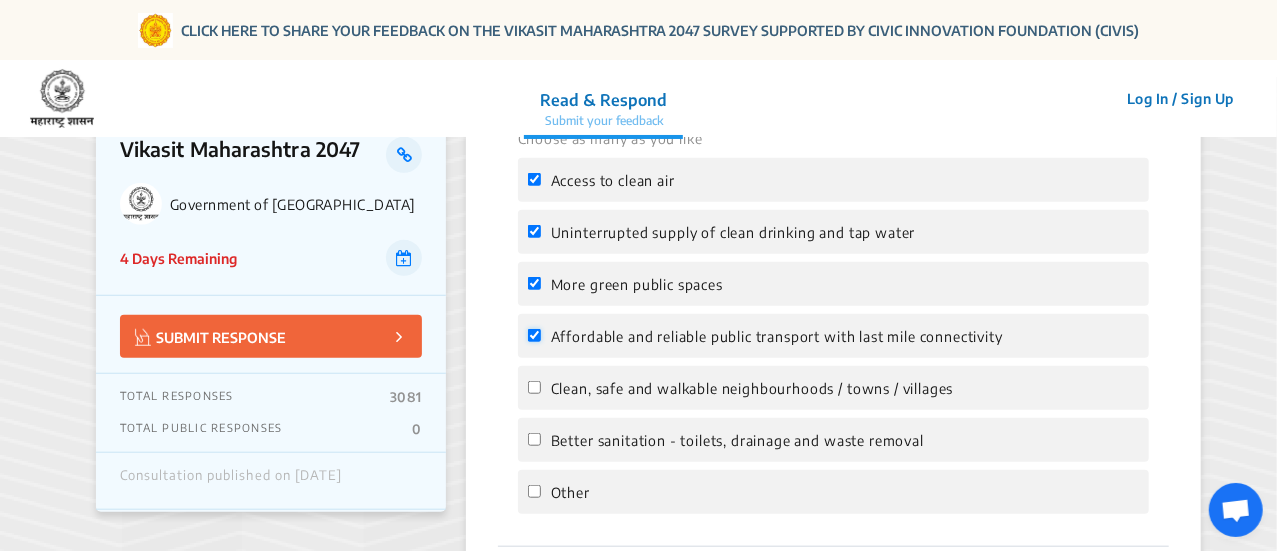 checkbox on "true" 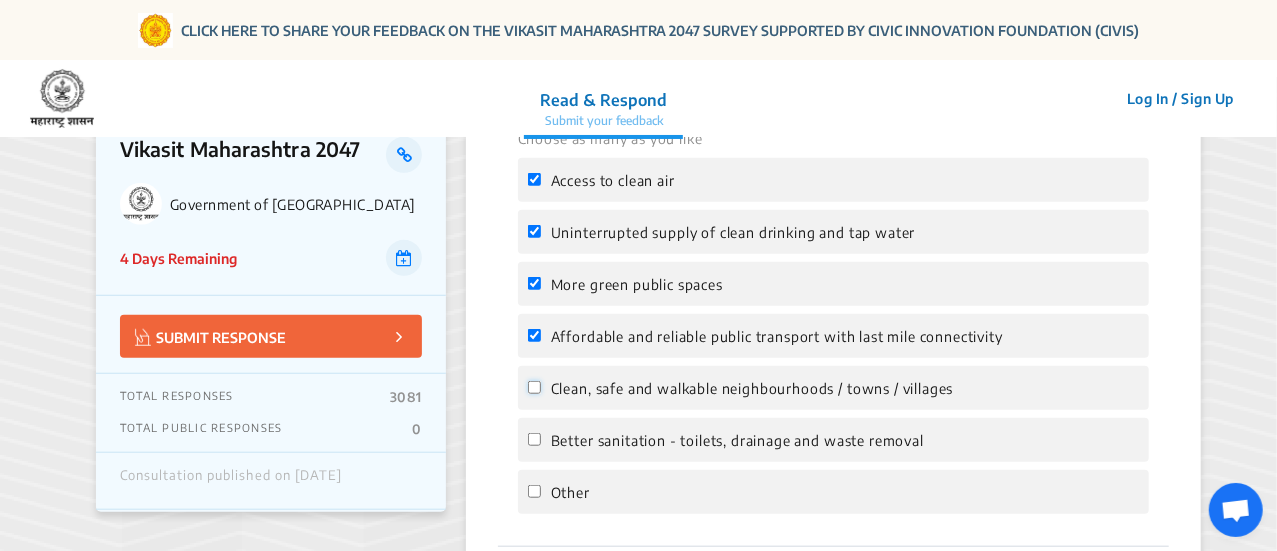click on "Clean, safe and walkable neighbourhoods / towns / villages" 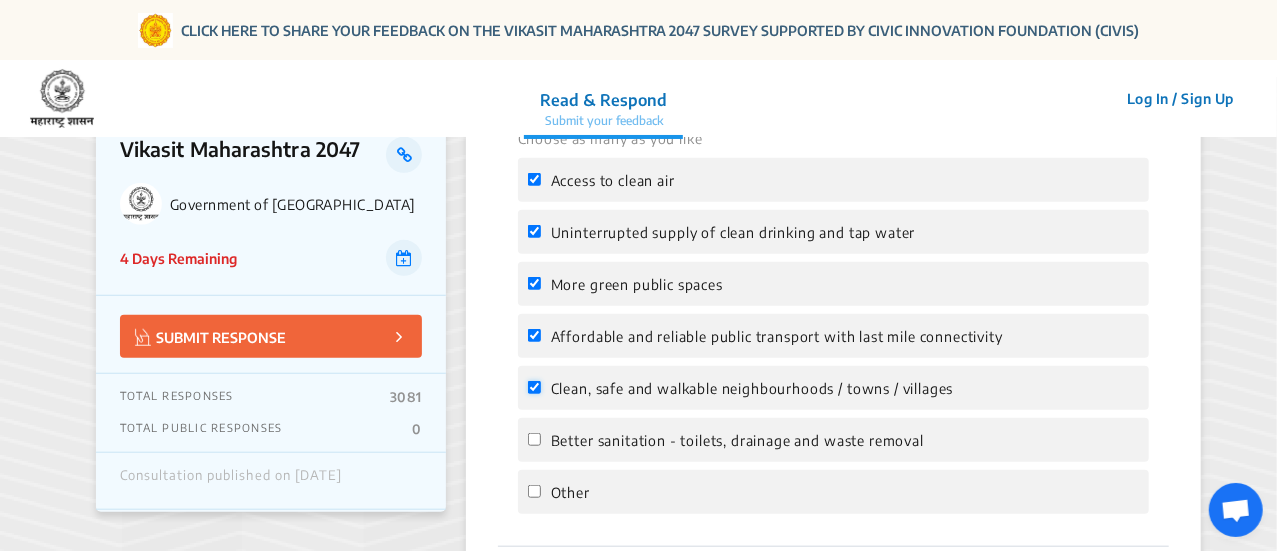 checkbox on "true" 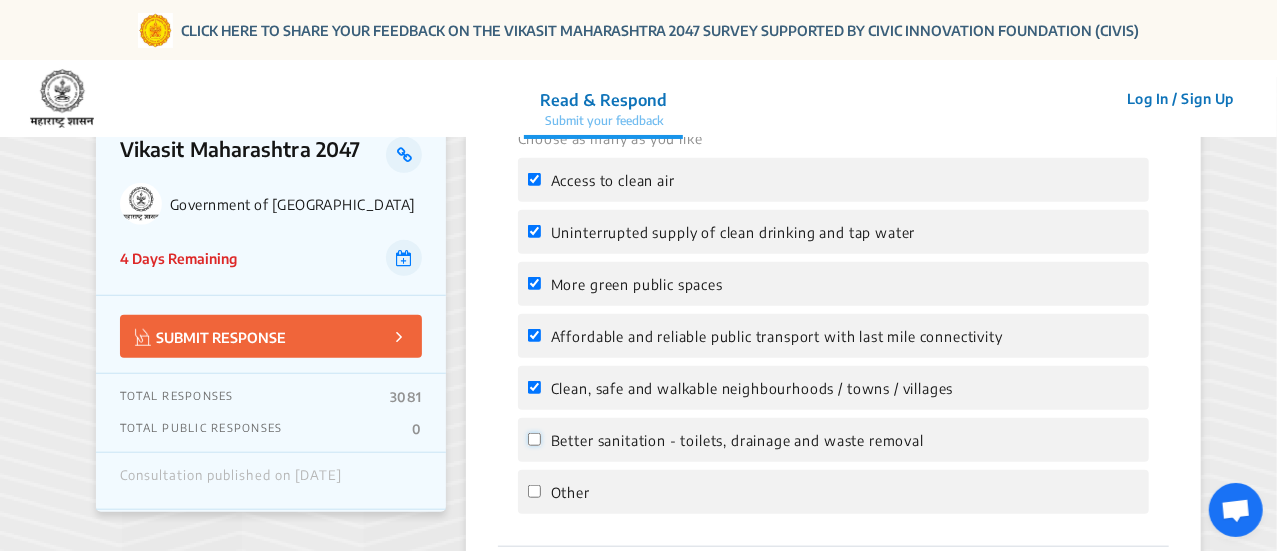 click on "Better sanitation - toilets, drainage and waste removal" 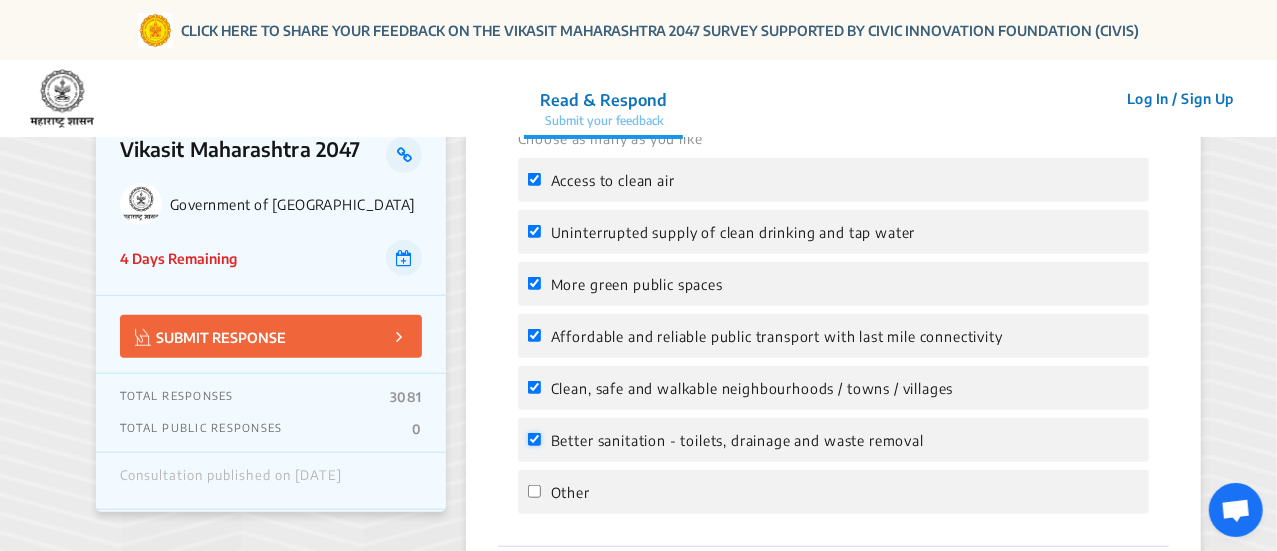 checkbox on "true" 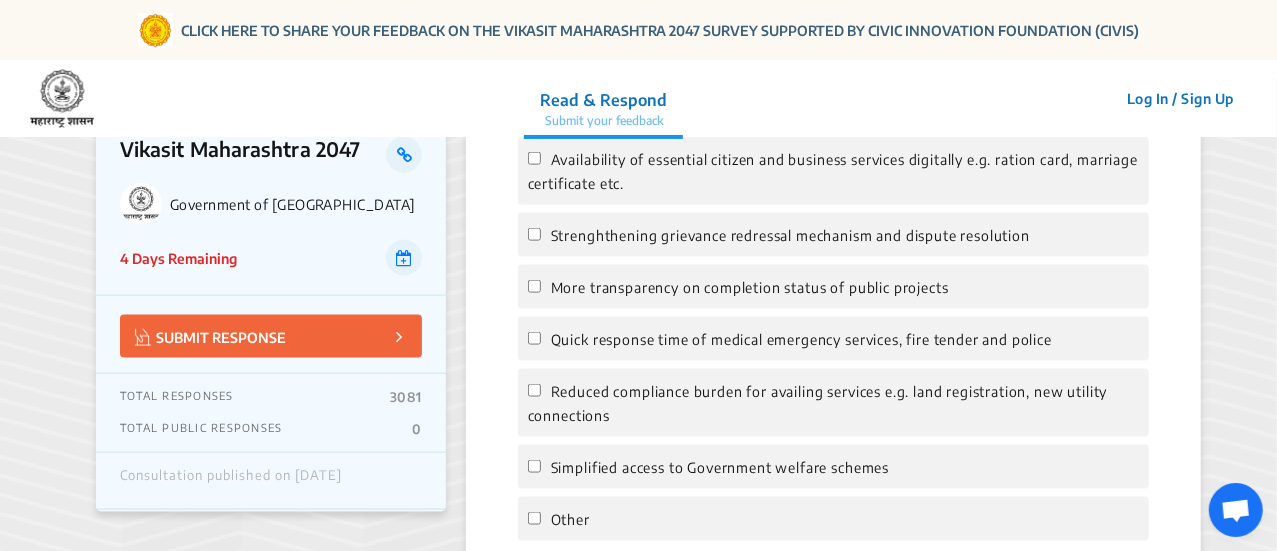 scroll, scrollTop: 1238, scrollLeft: 0, axis: vertical 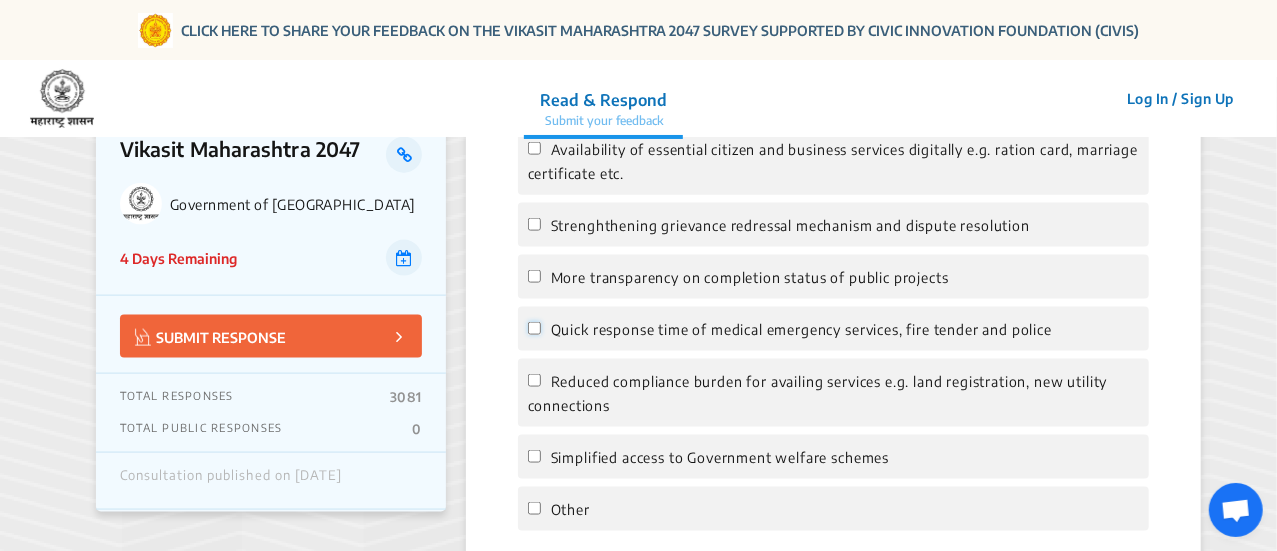 click on "Quick response time of medical emergency services, fire tender and police" 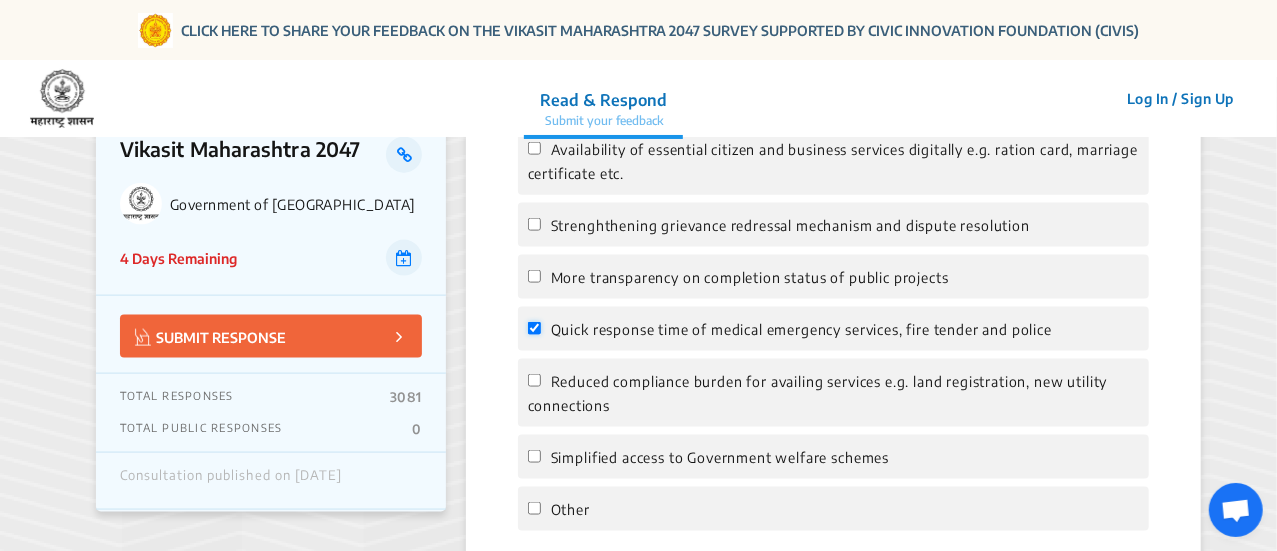 checkbox on "true" 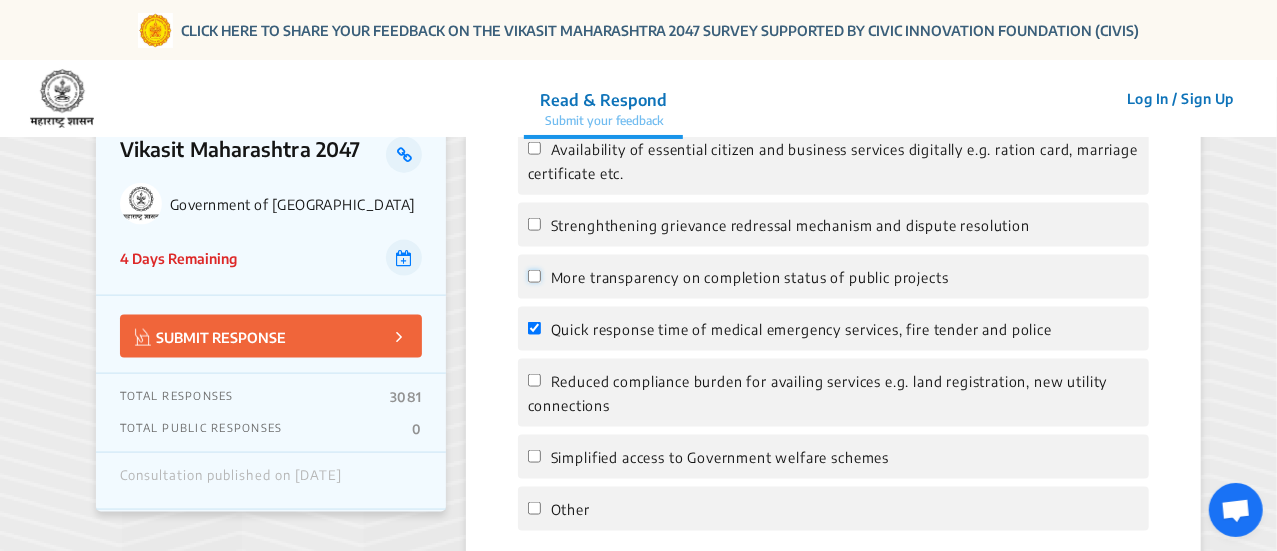 click on "More transparency on completion status of public projects" 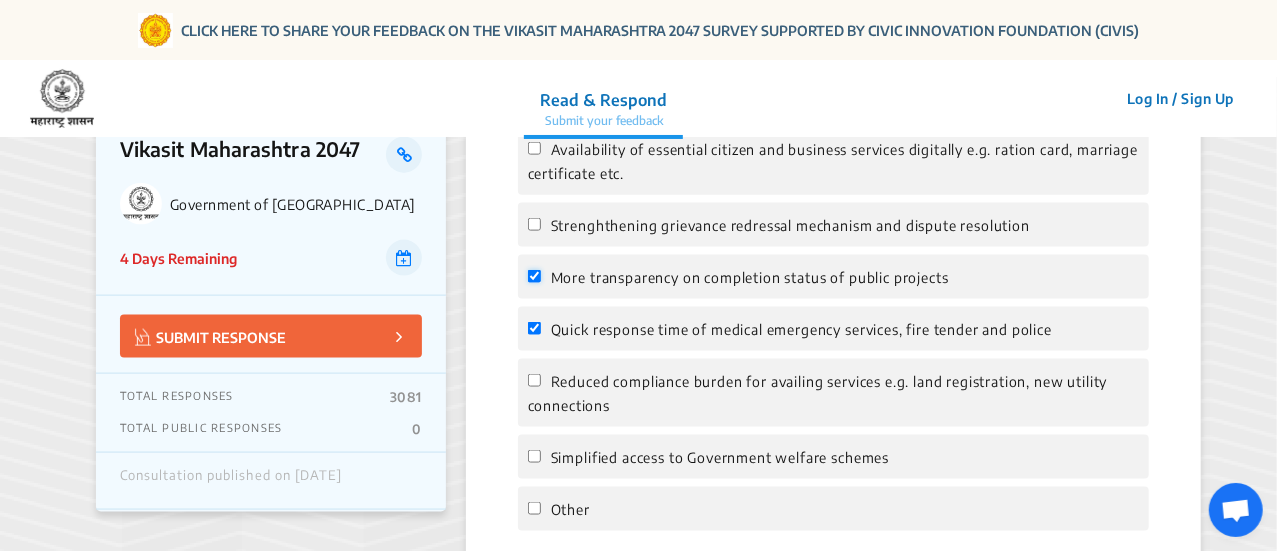 checkbox on "true" 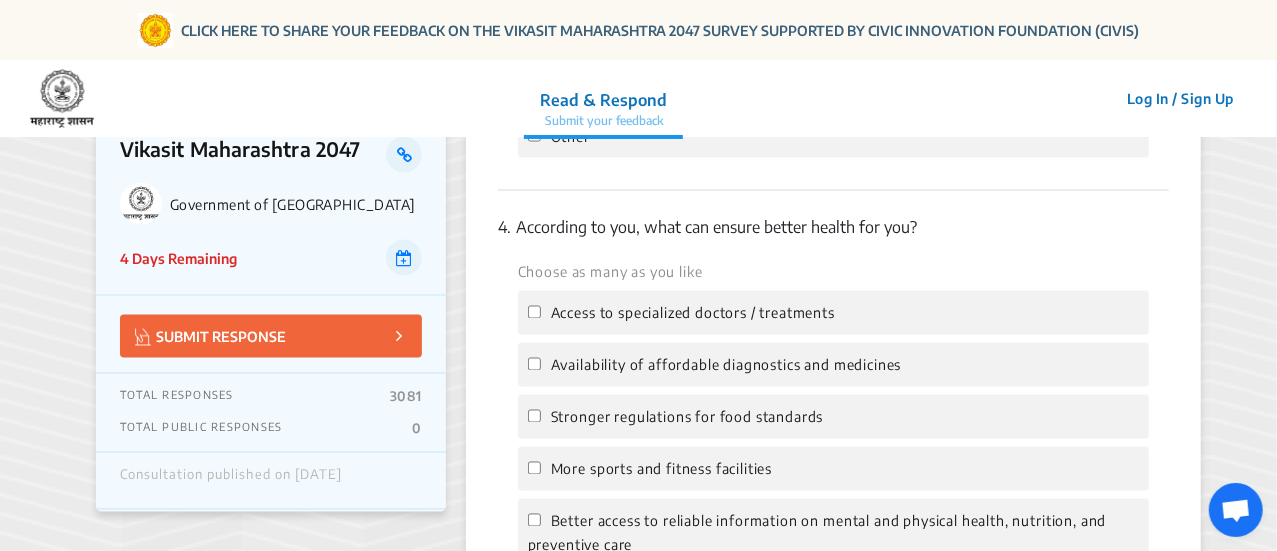 scroll, scrollTop: 1626, scrollLeft: 0, axis: vertical 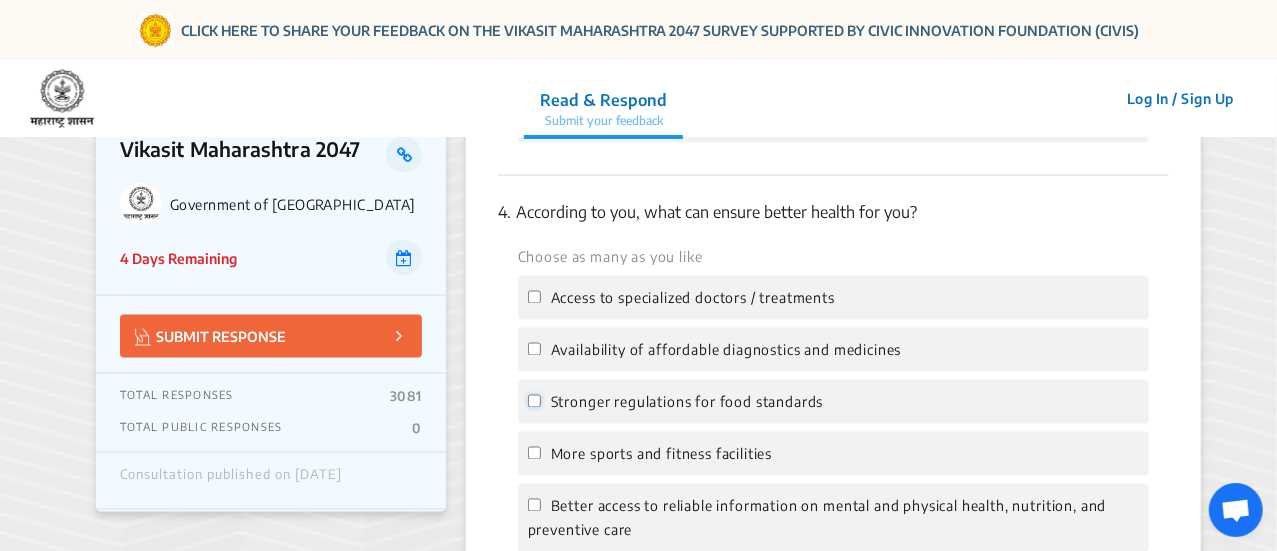 click on "Stronger regulations for food standards" 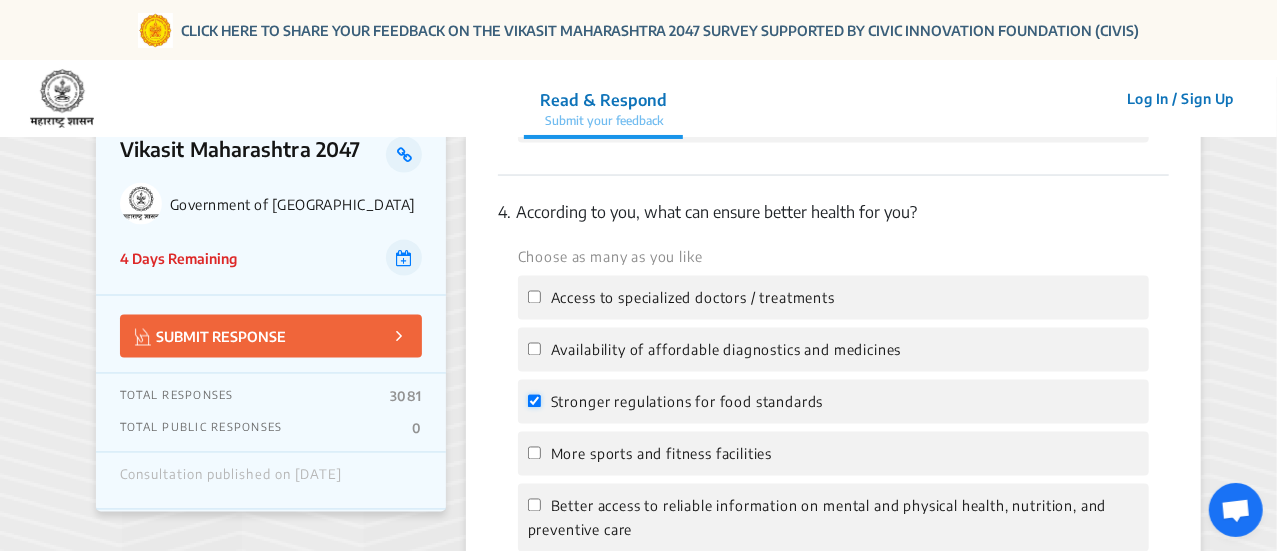 checkbox on "true" 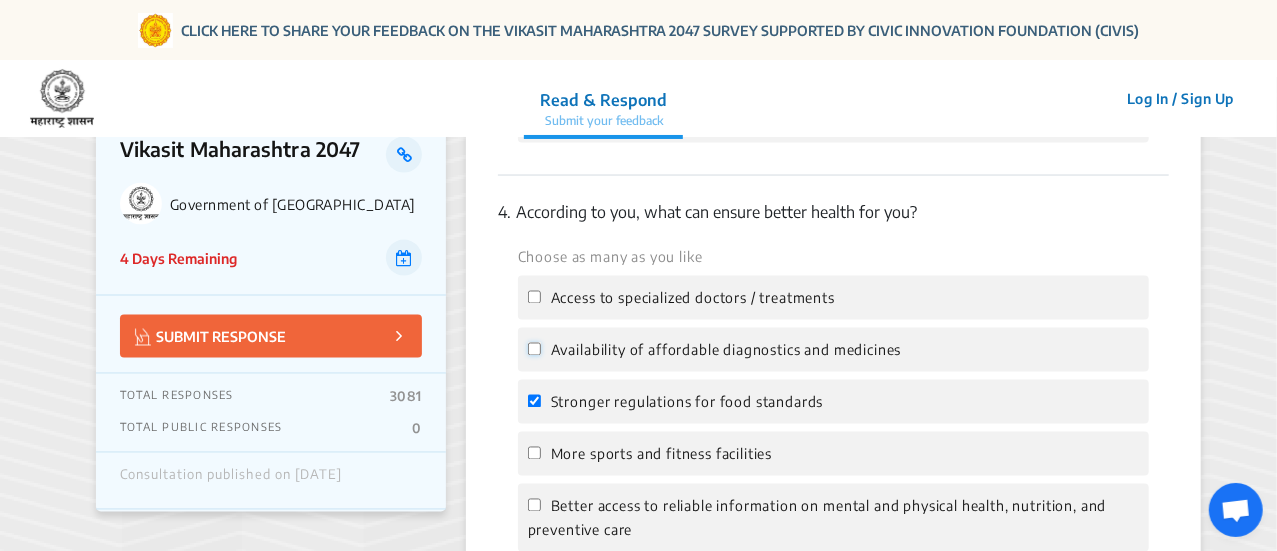 click on "Availability of affordable diagnostics and medicines" 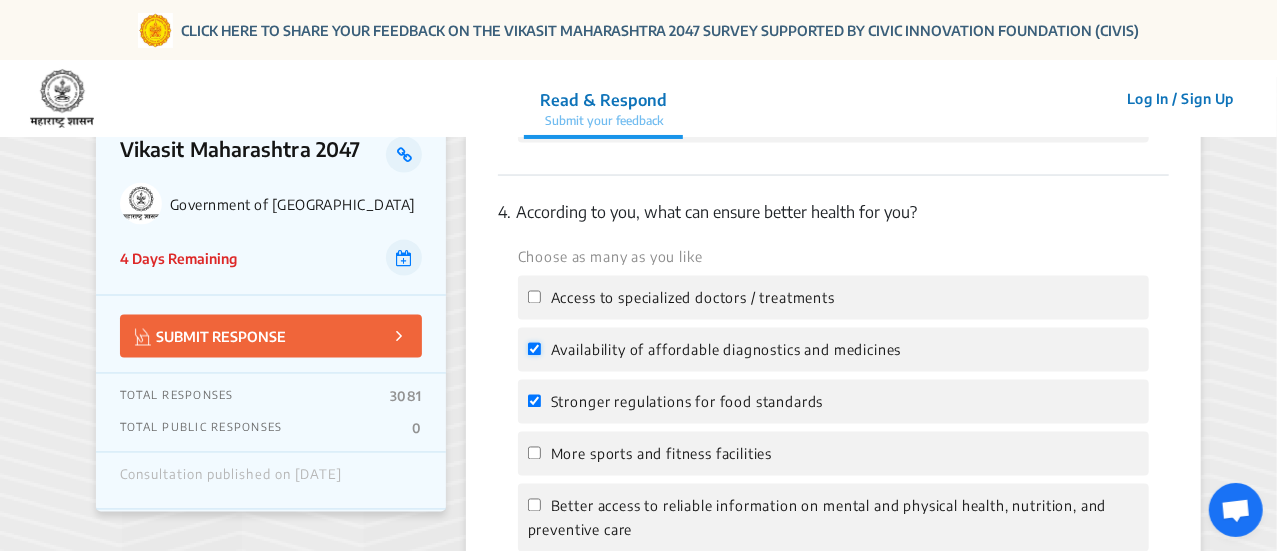 checkbox on "true" 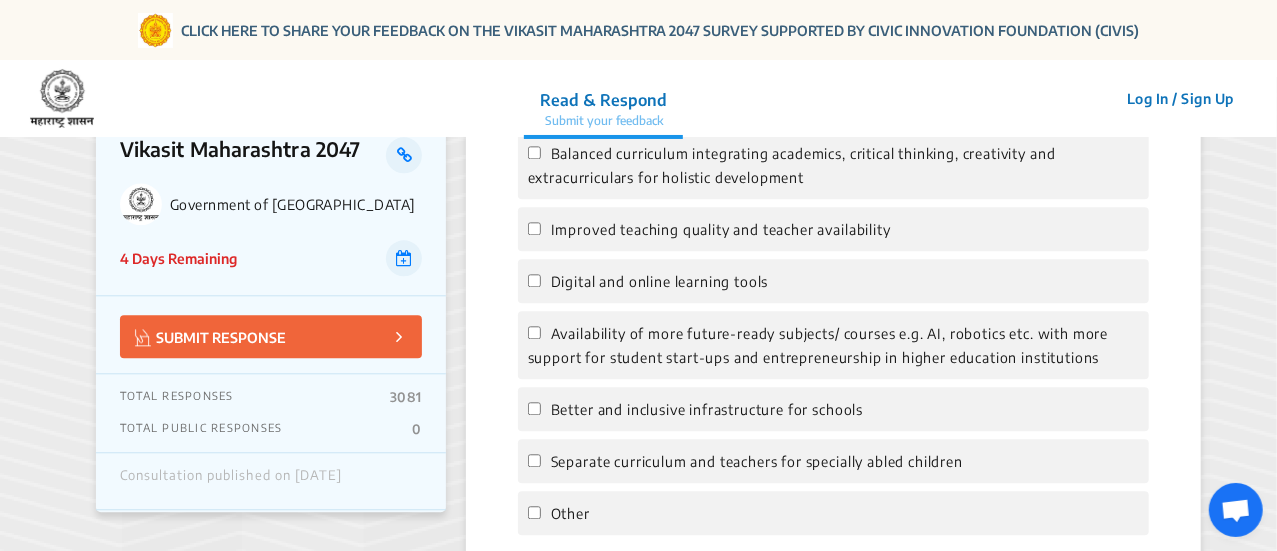 scroll, scrollTop: 2289, scrollLeft: 0, axis: vertical 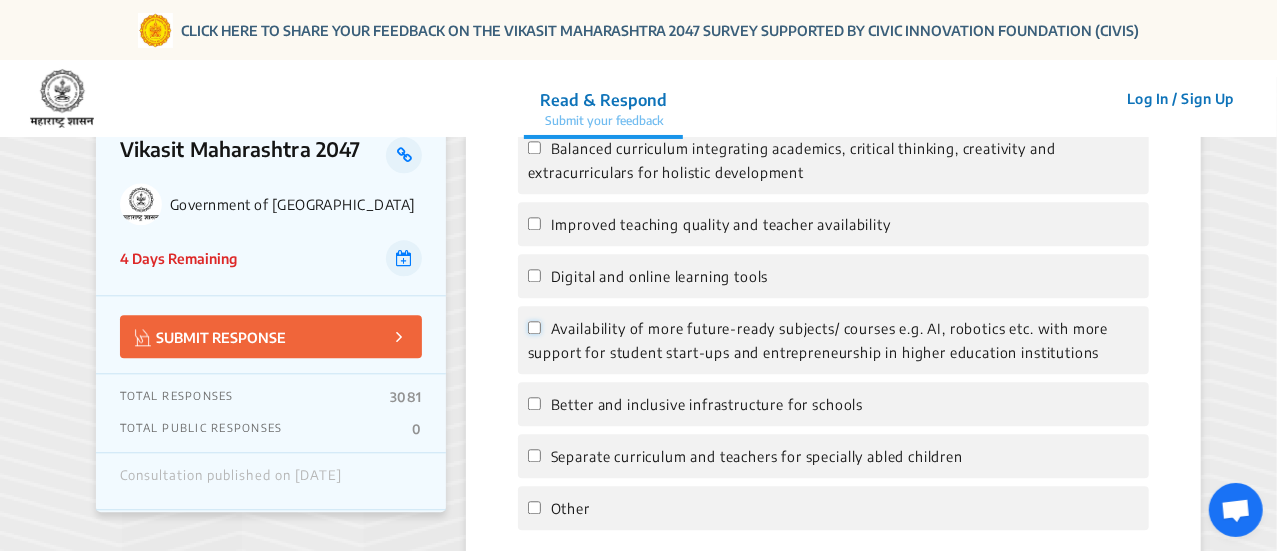 click on "Availability of more future-ready subjects/ courses e.g. AI, robotics etc. with more support for student start-ups and entrepreneurship in higher education institutions" 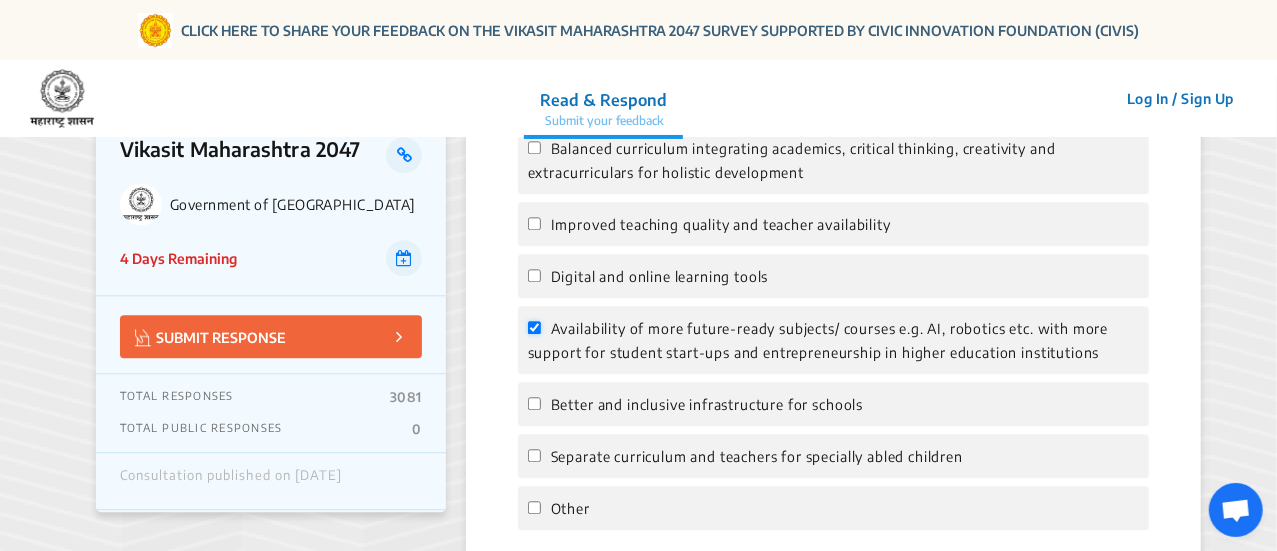 checkbox on "true" 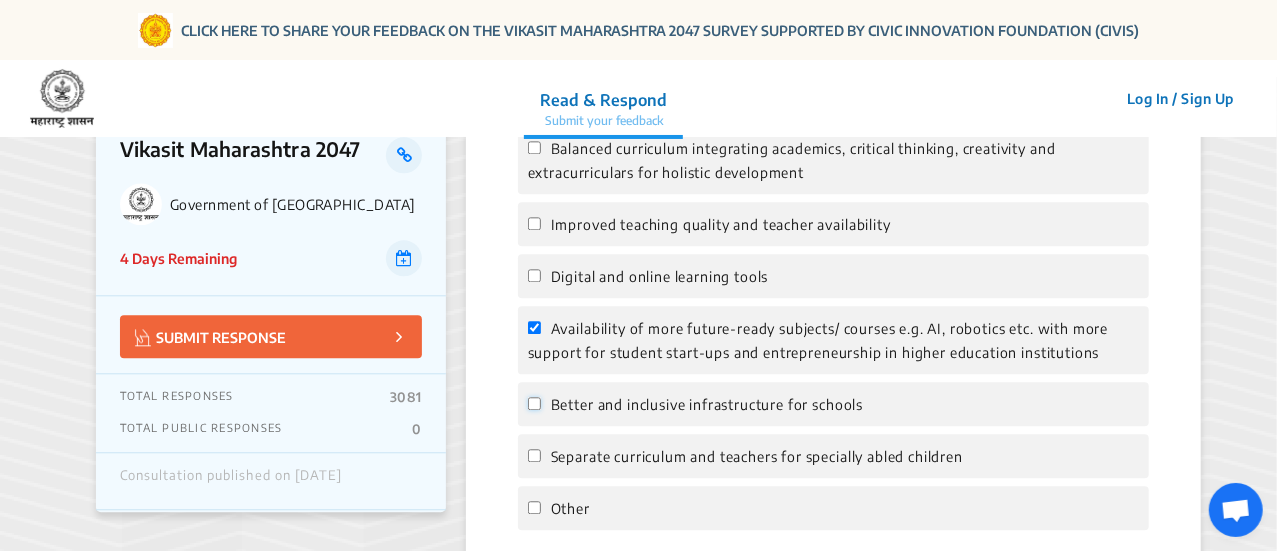click on "Better and inclusive infrastructure for schools" 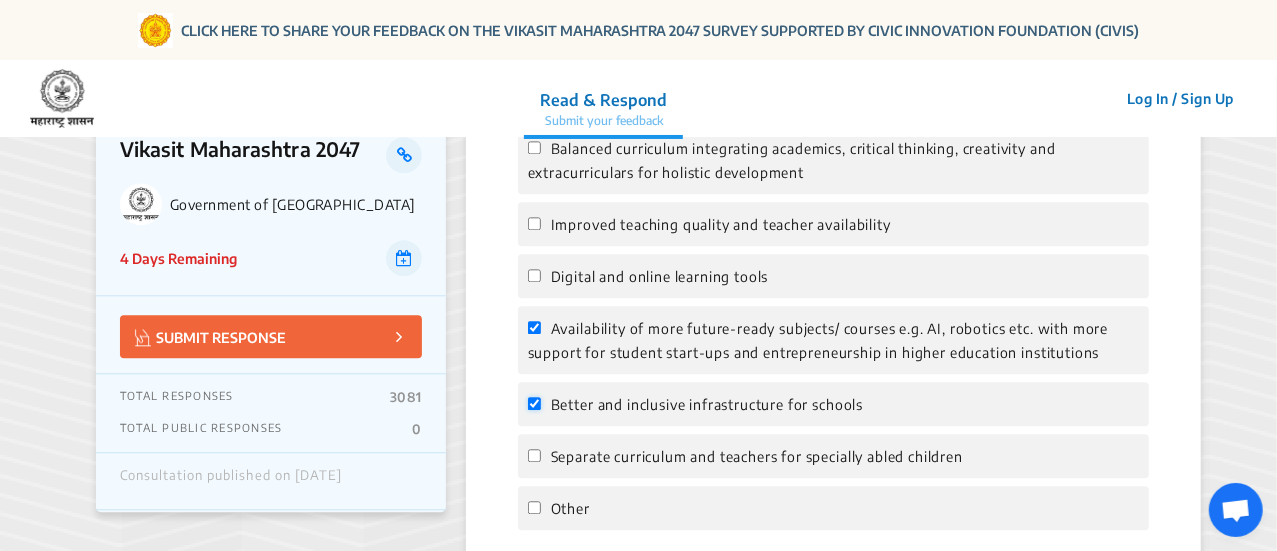 checkbox on "true" 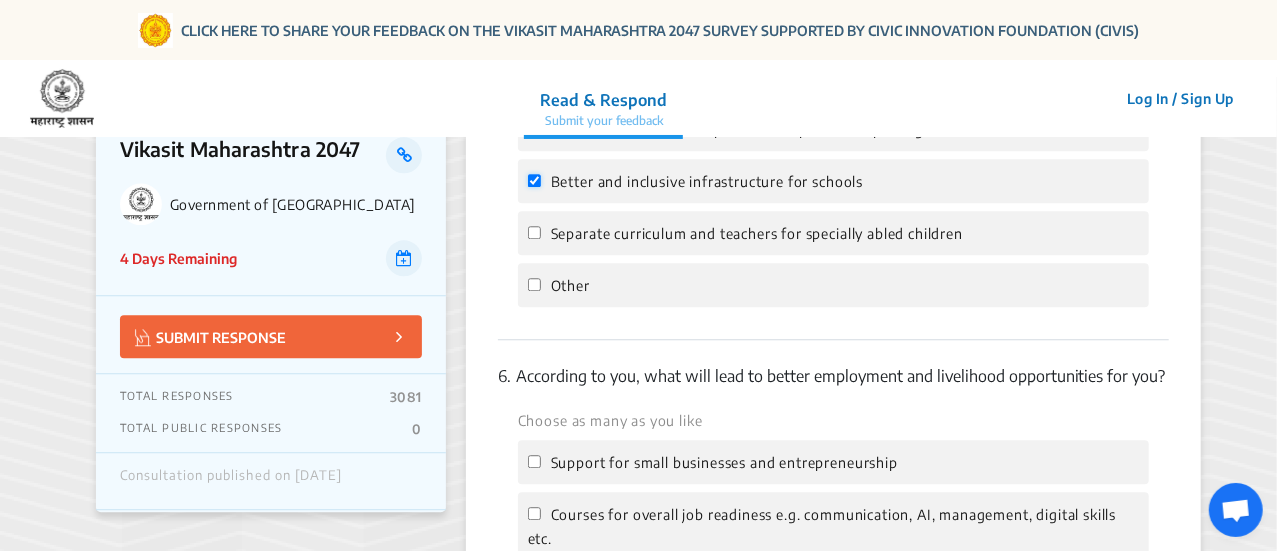 scroll, scrollTop: 2450, scrollLeft: 0, axis: vertical 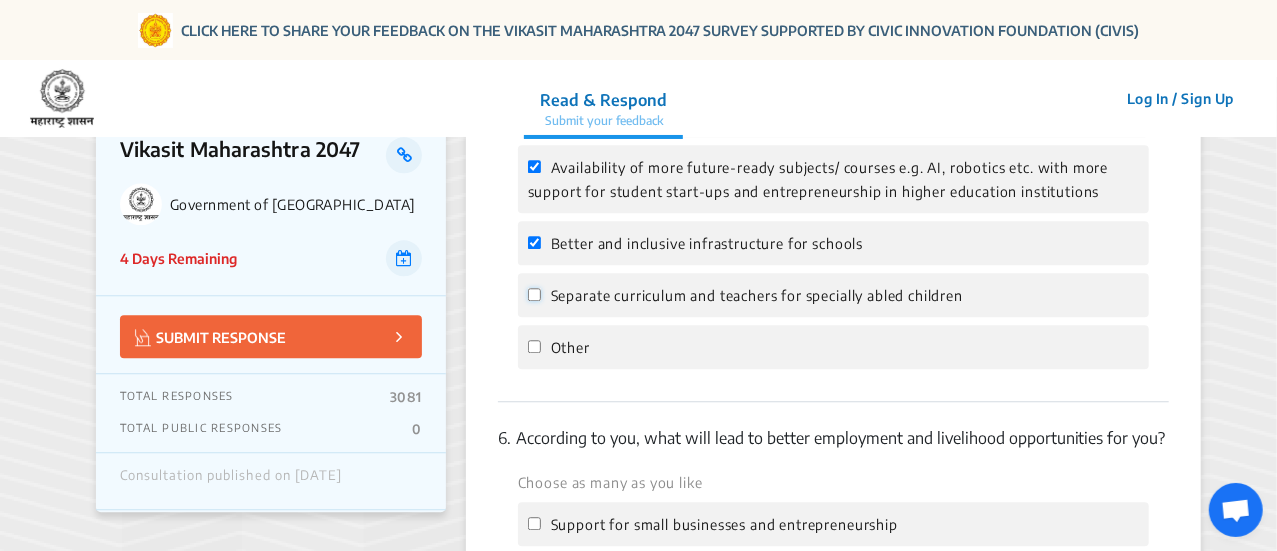 click on "Separate curriculum and teachers for specially abled children" 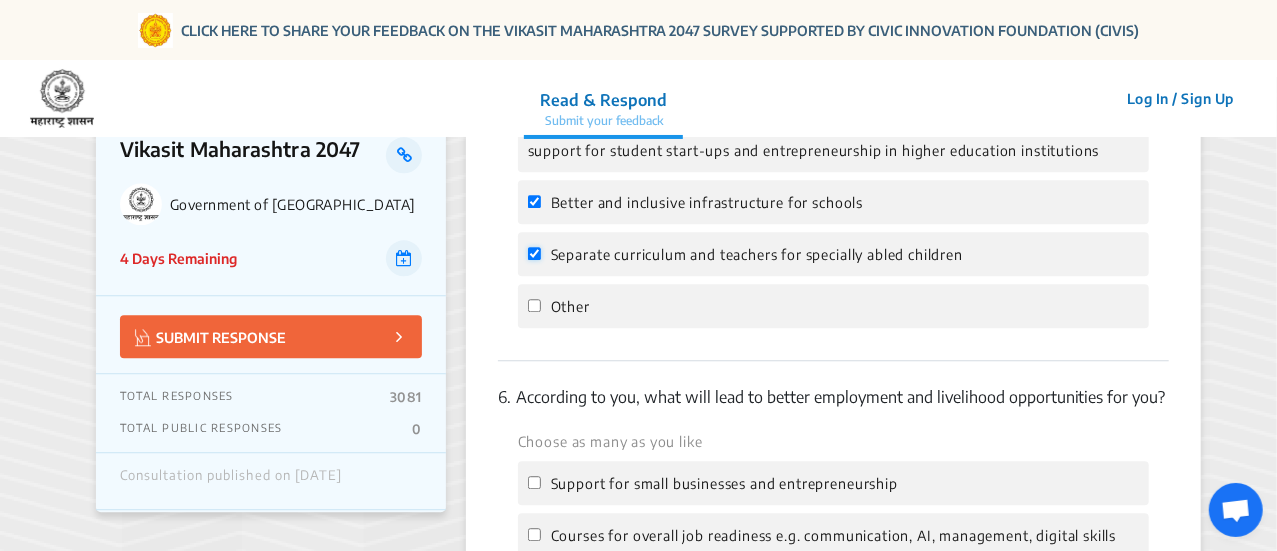 scroll, scrollTop: 2480, scrollLeft: 0, axis: vertical 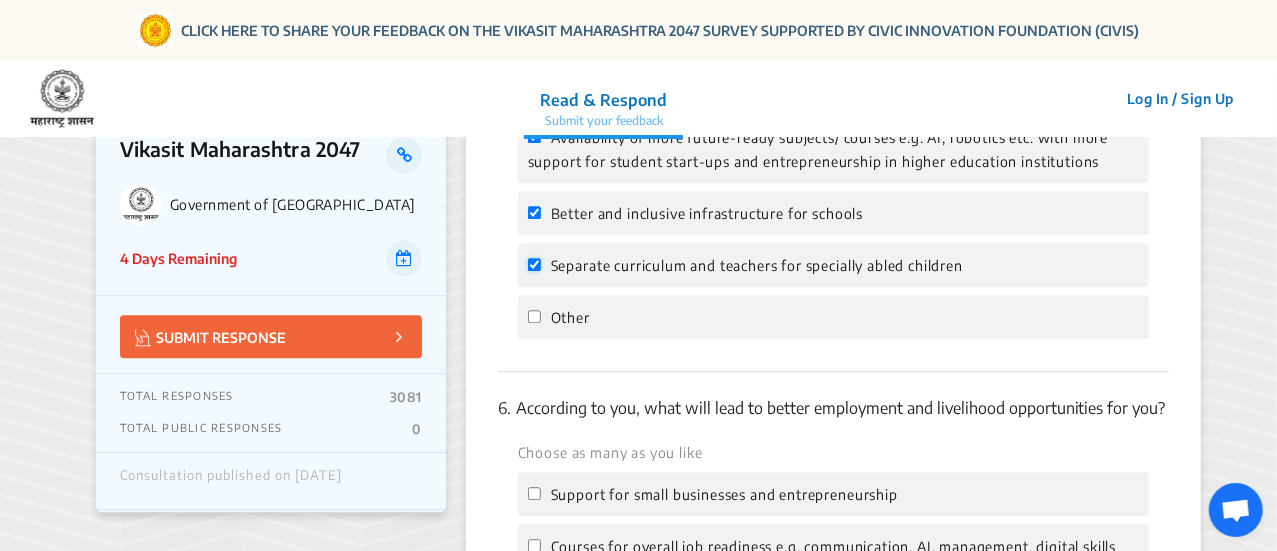 click on "Separate curriculum and teachers for specially abled children" 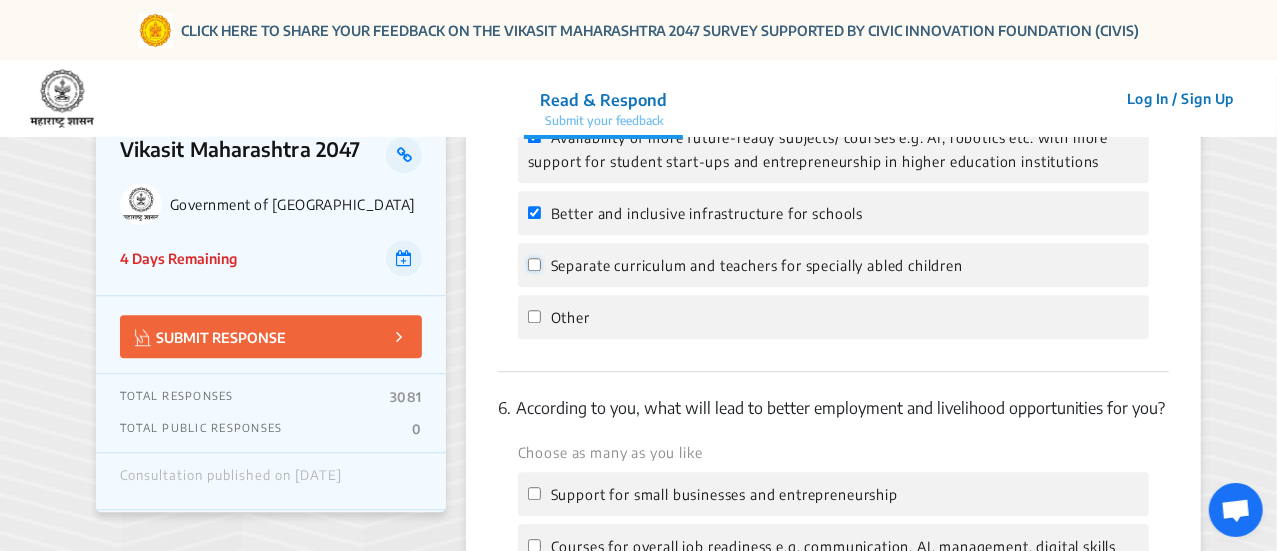 checkbox on "false" 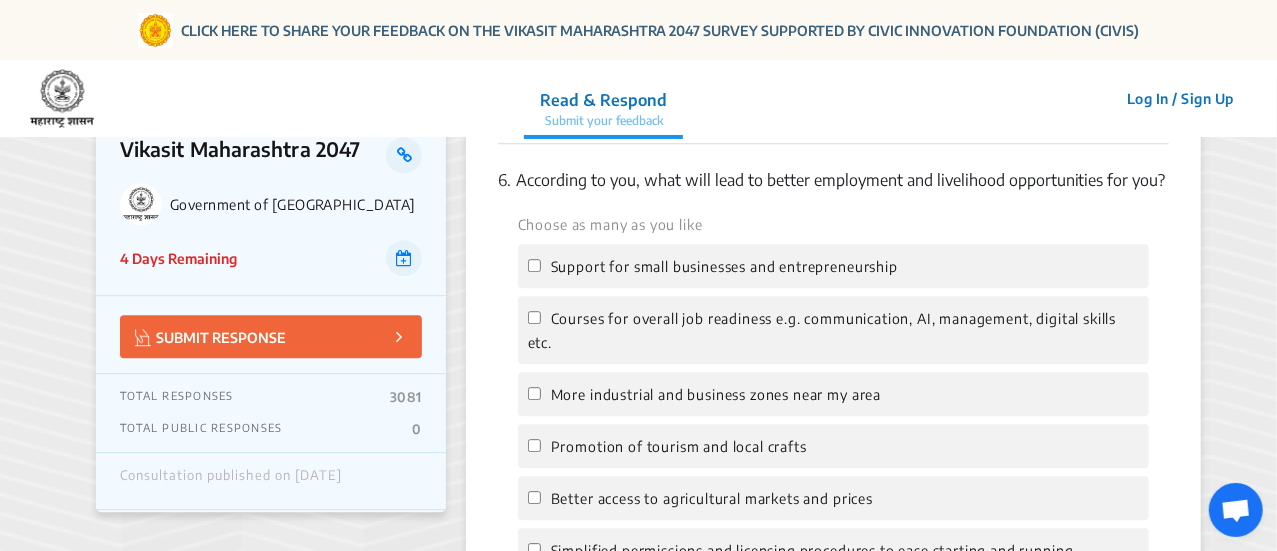 scroll, scrollTop: 2678, scrollLeft: 0, axis: vertical 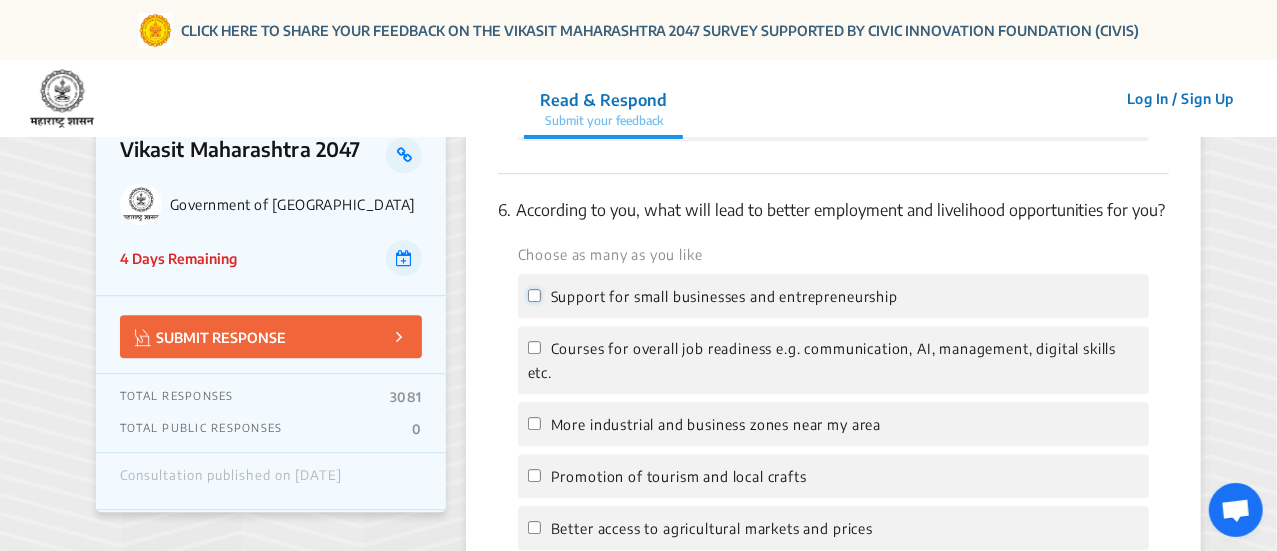 click on "Support for small businesses and entrepreneurship" 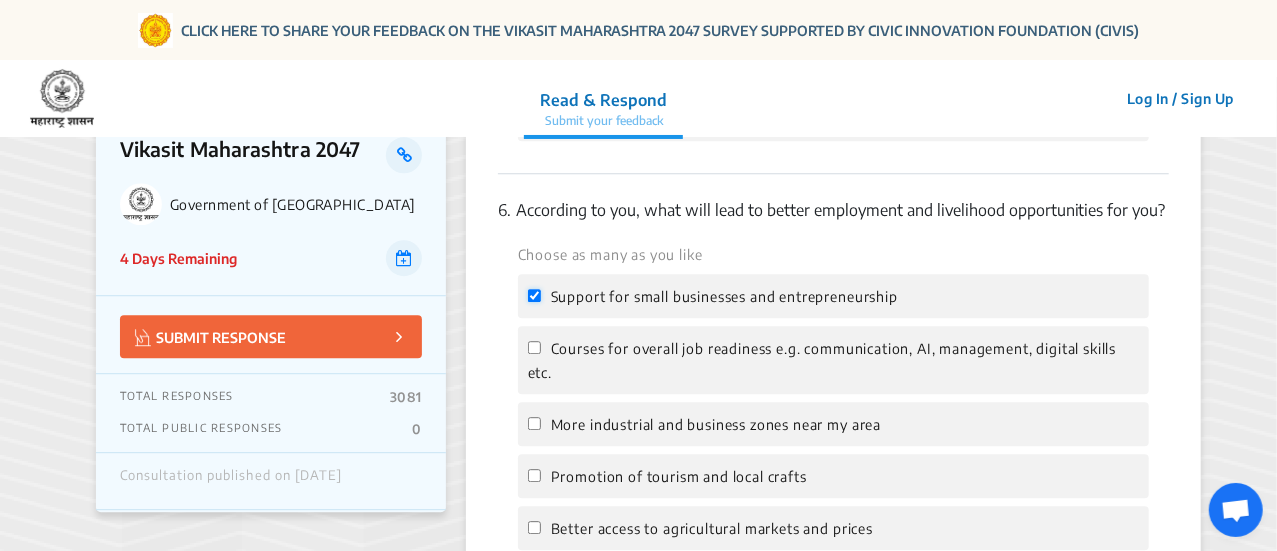 checkbox on "true" 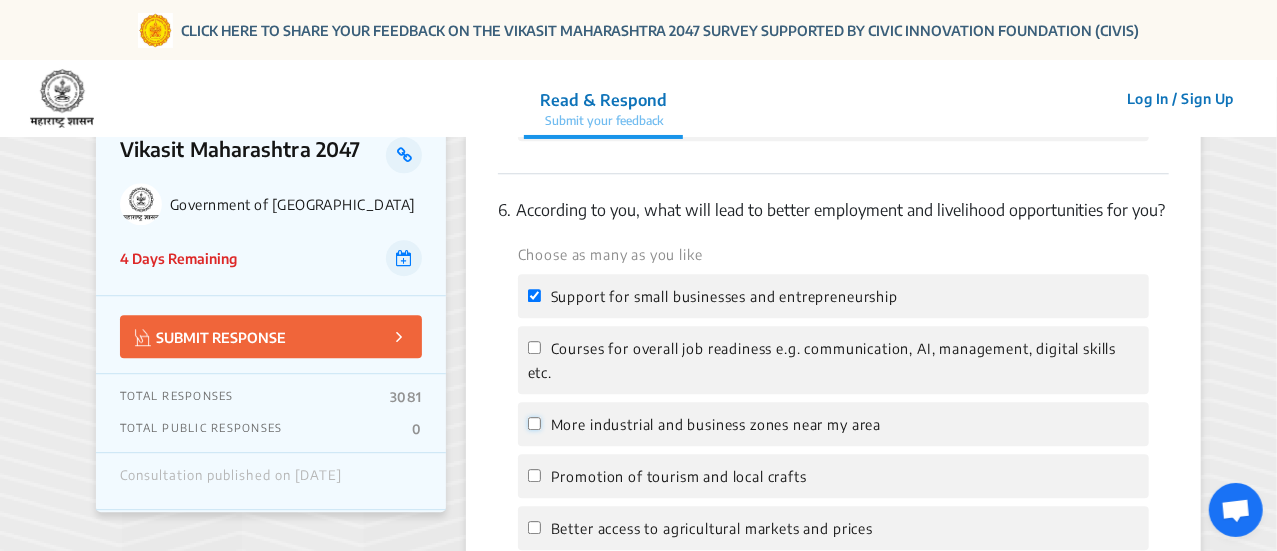 click on "More industrial and business zones near my area" 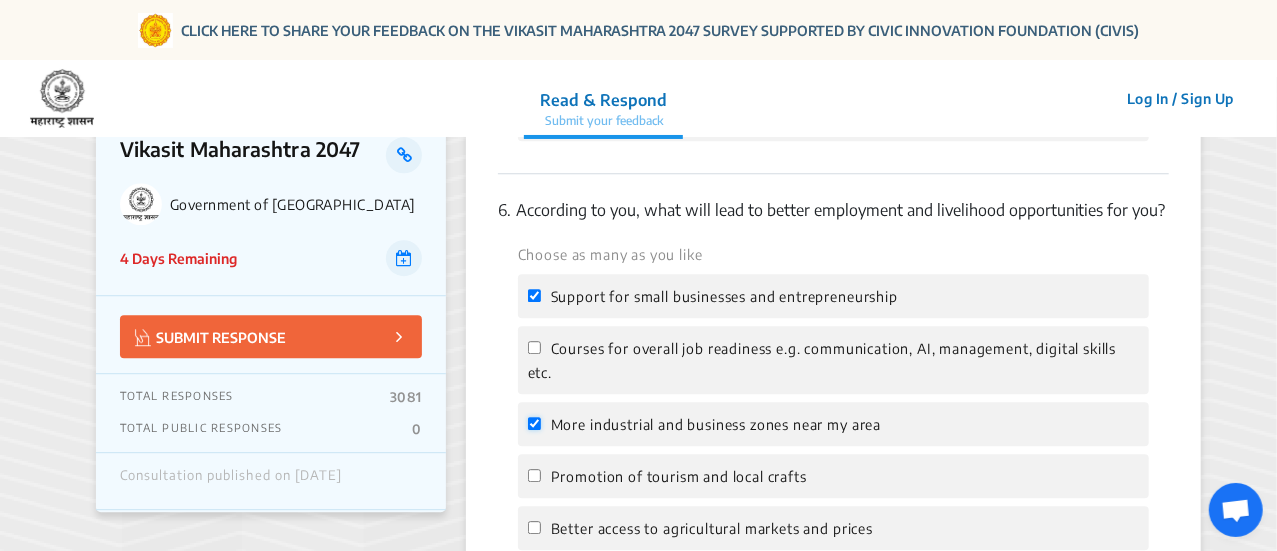 checkbox on "true" 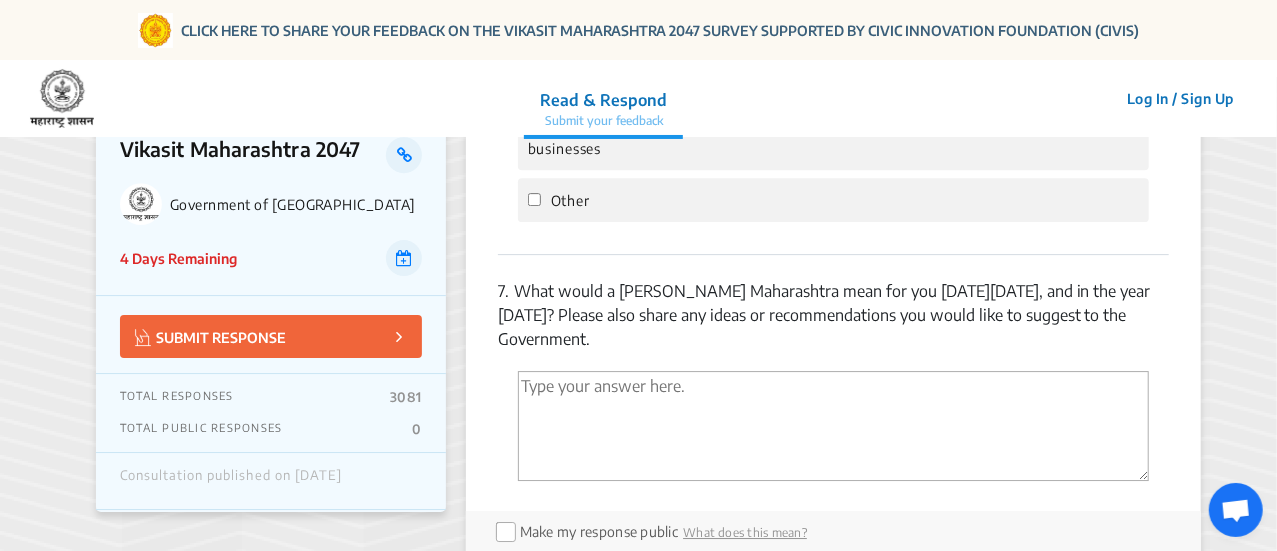 scroll, scrollTop: 3097, scrollLeft: 0, axis: vertical 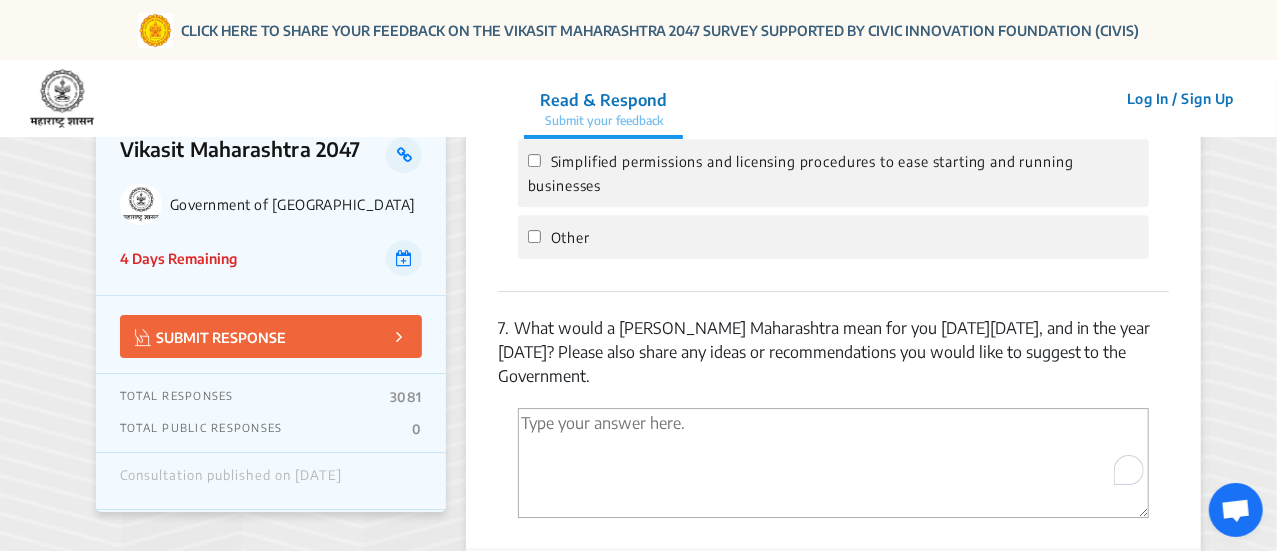 click at bounding box center [833, 463] 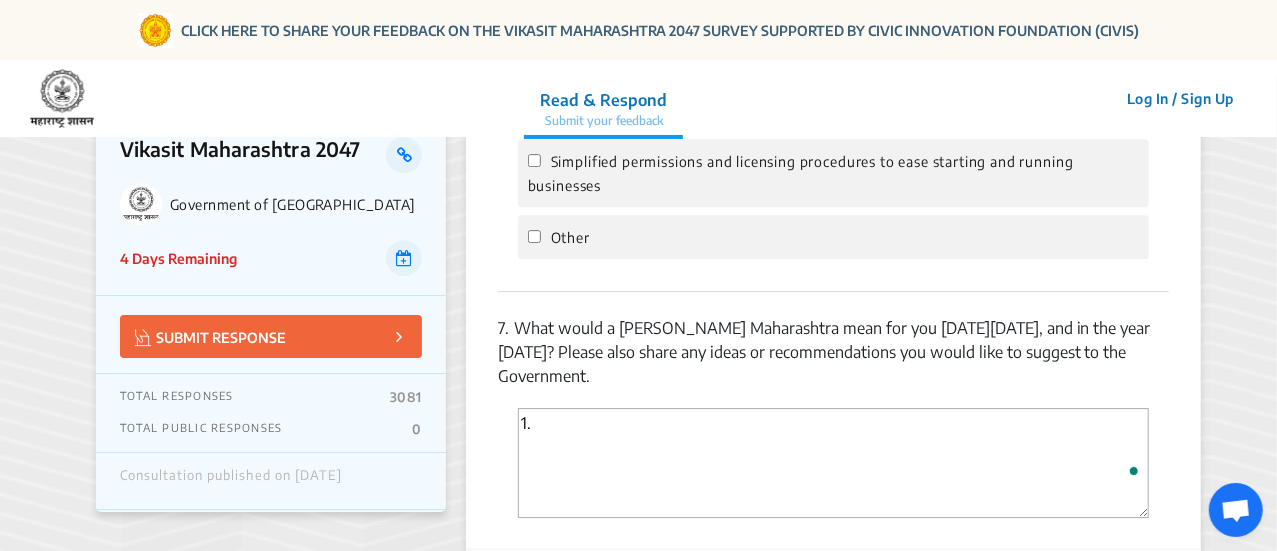 type on "1" 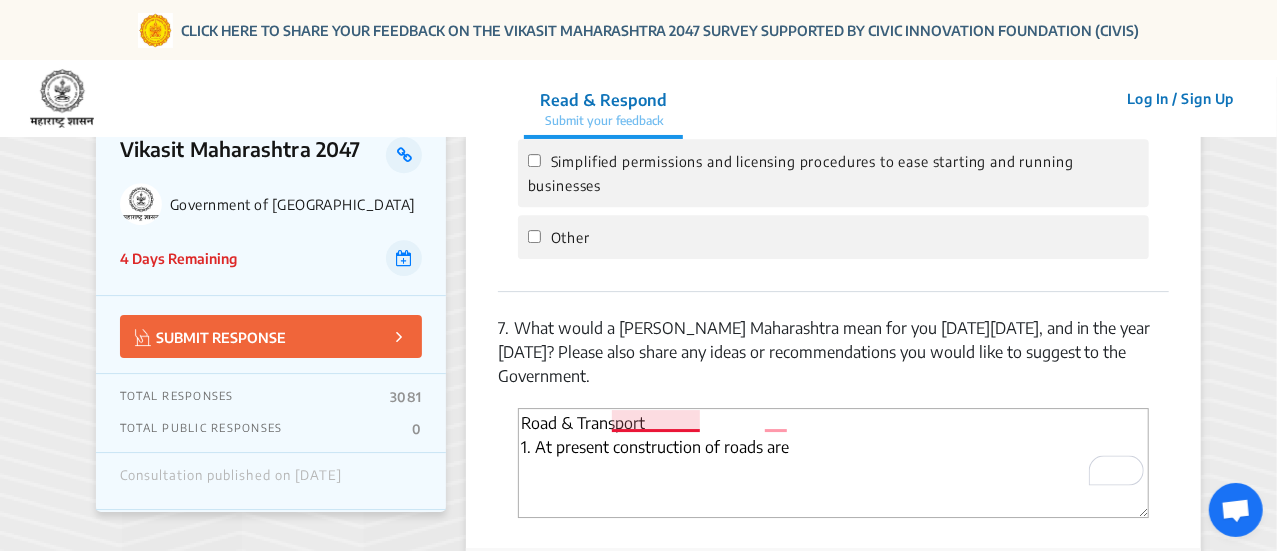 drag, startPoint x: 668, startPoint y: 395, endPoint x: 632, endPoint y: 401, distance: 36.496574 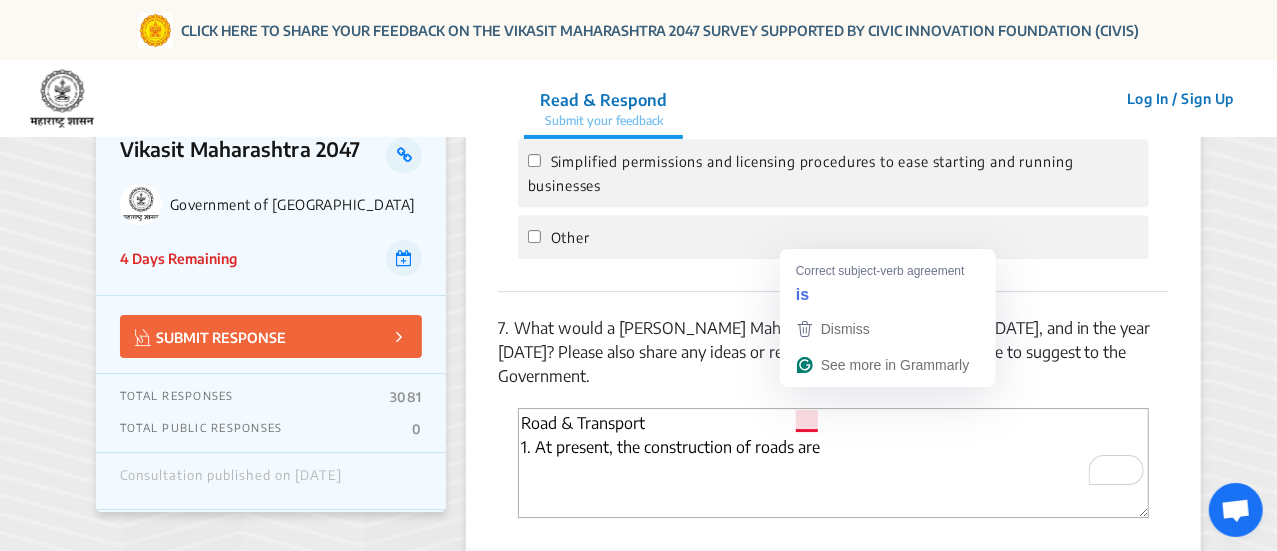 click on "Road & Transport
1. At present, the construction of roads are" at bounding box center (833, 463) 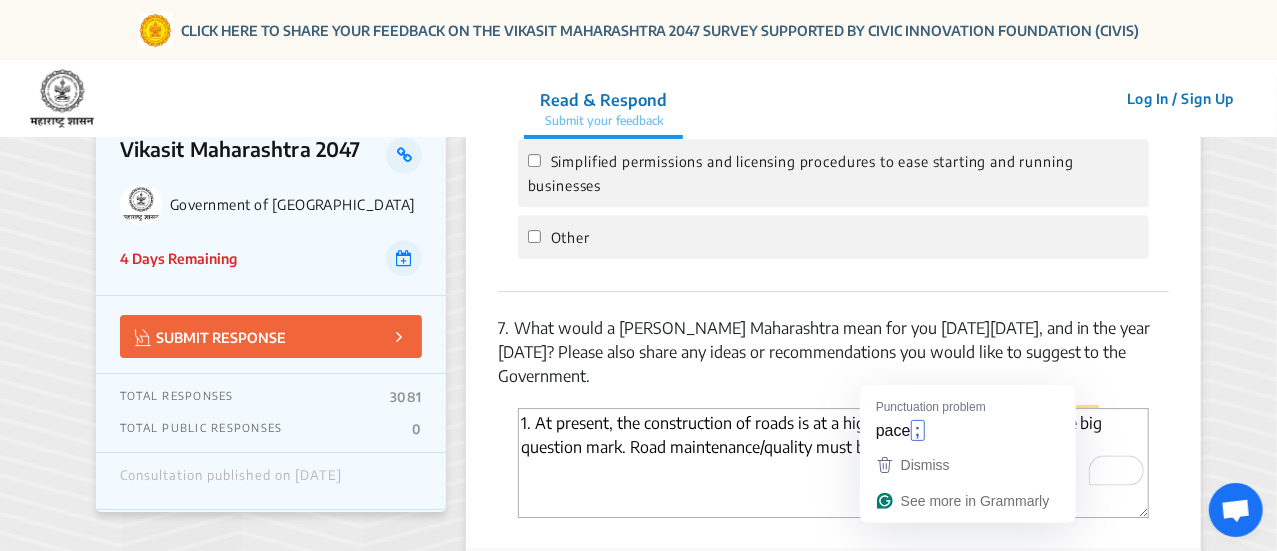click on "1. At present, the construction of roads is at a high pace, this quality of road are big question mark. Road maintenance/quality must be high standard" at bounding box center (833, 463) 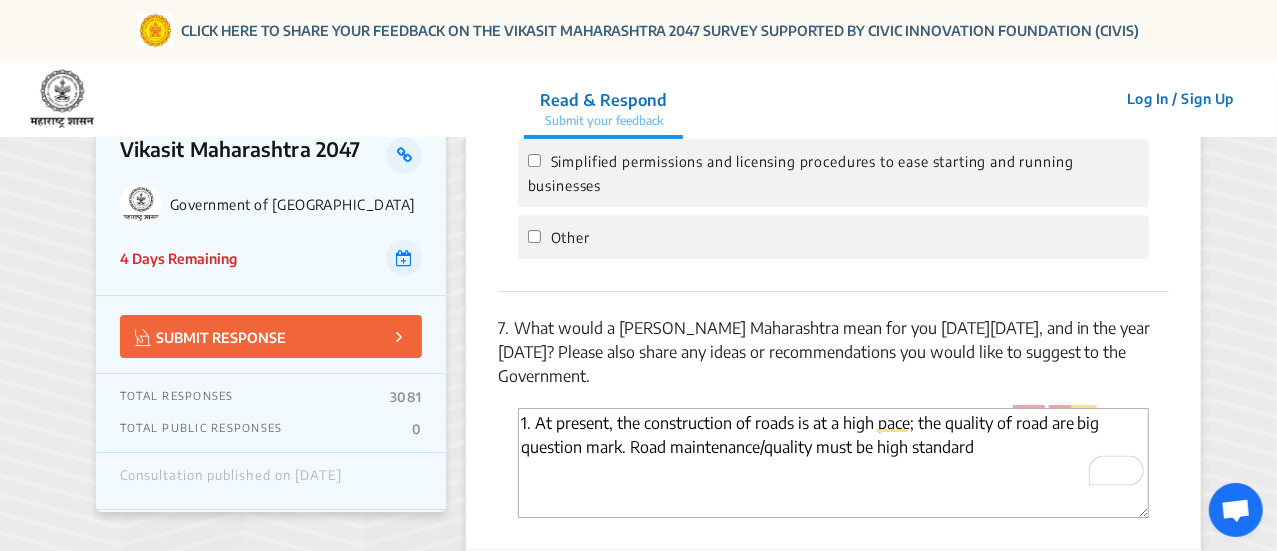 click on "1. At present, the construction of roads is at a high pace; the quality of road are big question mark. Road maintenance/quality must be high standard" at bounding box center [833, 463] 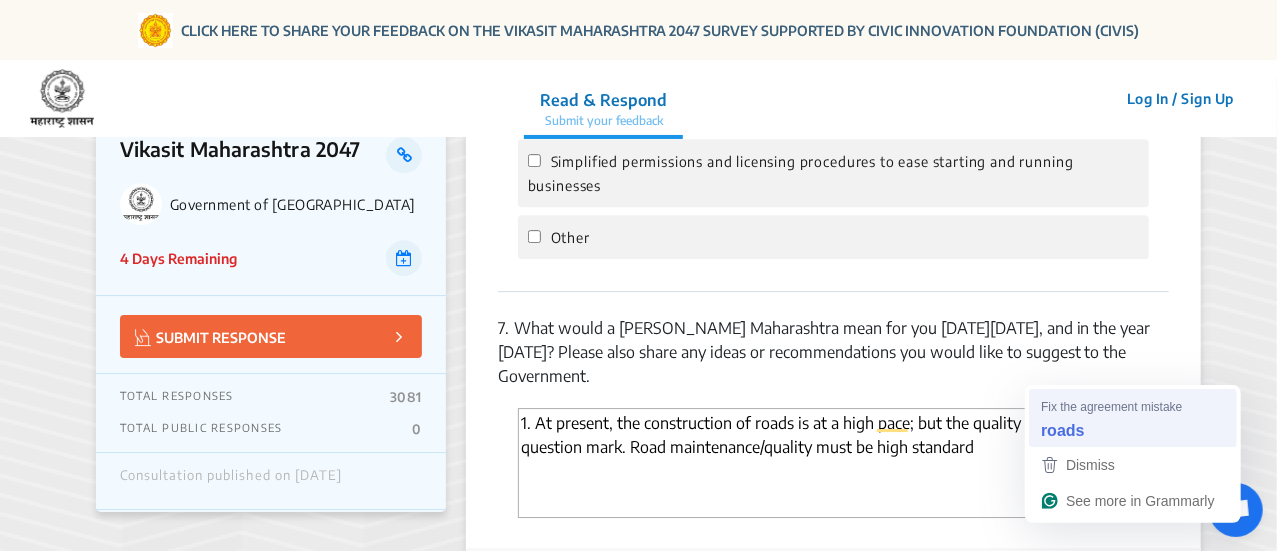 type on "1. At present, the construction of roads is at a high pace; but the quality of roads are big question mark. Road maintenance/quality must be high standard" 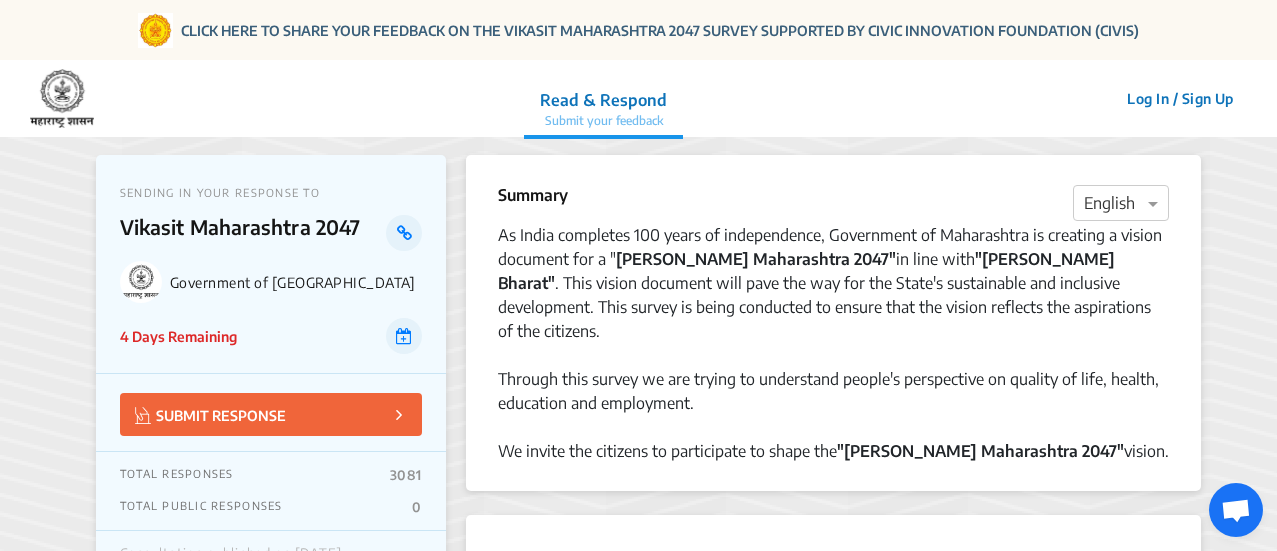 scroll, scrollTop: 3097, scrollLeft: 0, axis: vertical 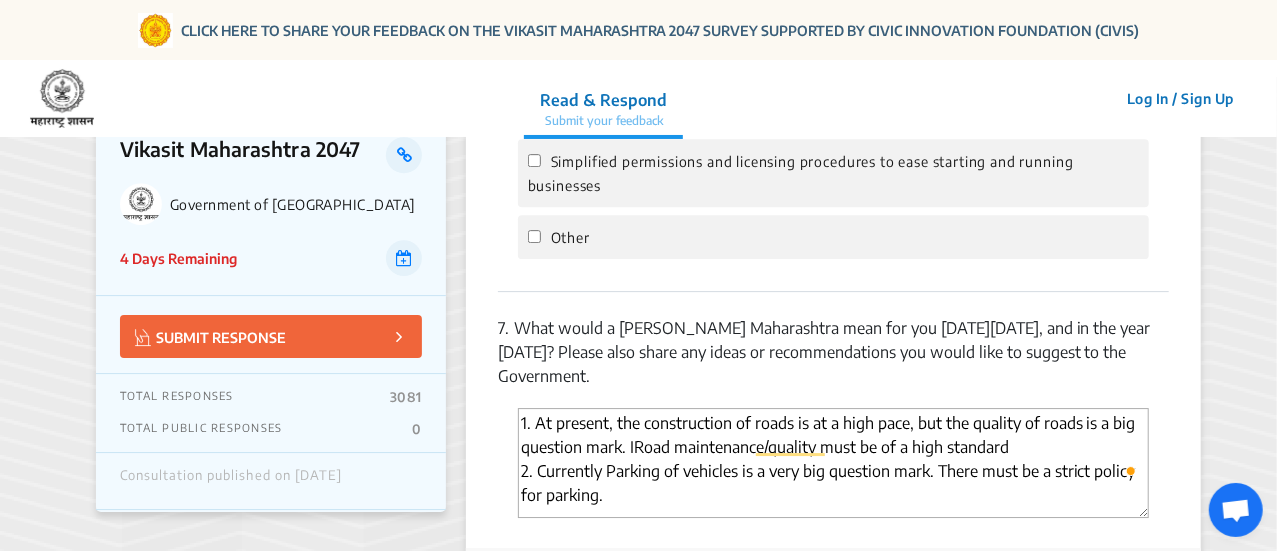 click on "1. At present, the construction of roads is at a high pace, but the quality of roads is a big question mark. IRoad maintenance/quality must be of a high standard
2. Currently Parking of vehicles is a very big question mark. There must be a strict policy for parking." at bounding box center [833, 463] 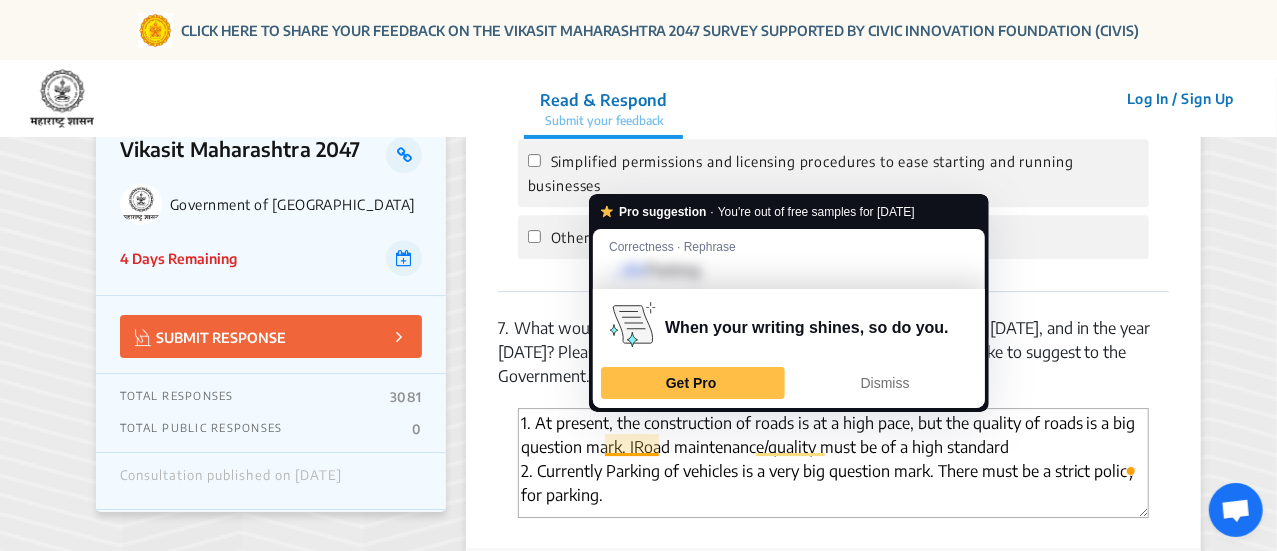 click on "1. At present, the construction of roads is at a high pace, but the quality of roads is a big question mark. IRoad maintenance/quality must be of a high standard
2. Currently Parking of vehicles is a very big question mark. There must be a strict policy for parking." at bounding box center [833, 463] 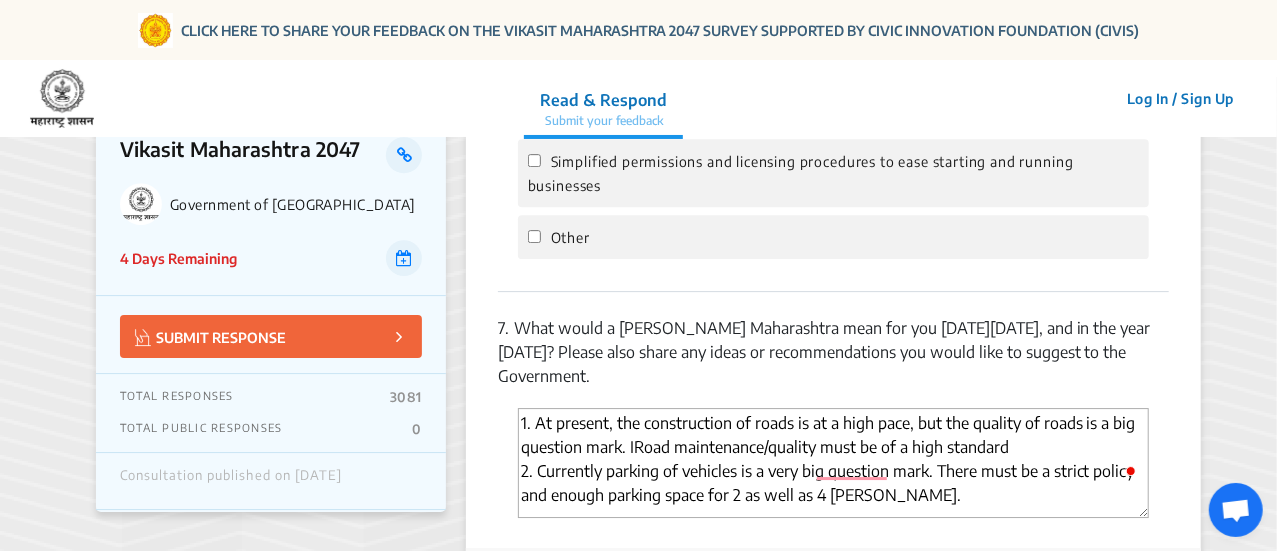 scroll, scrollTop: 12, scrollLeft: 0, axis: vertical 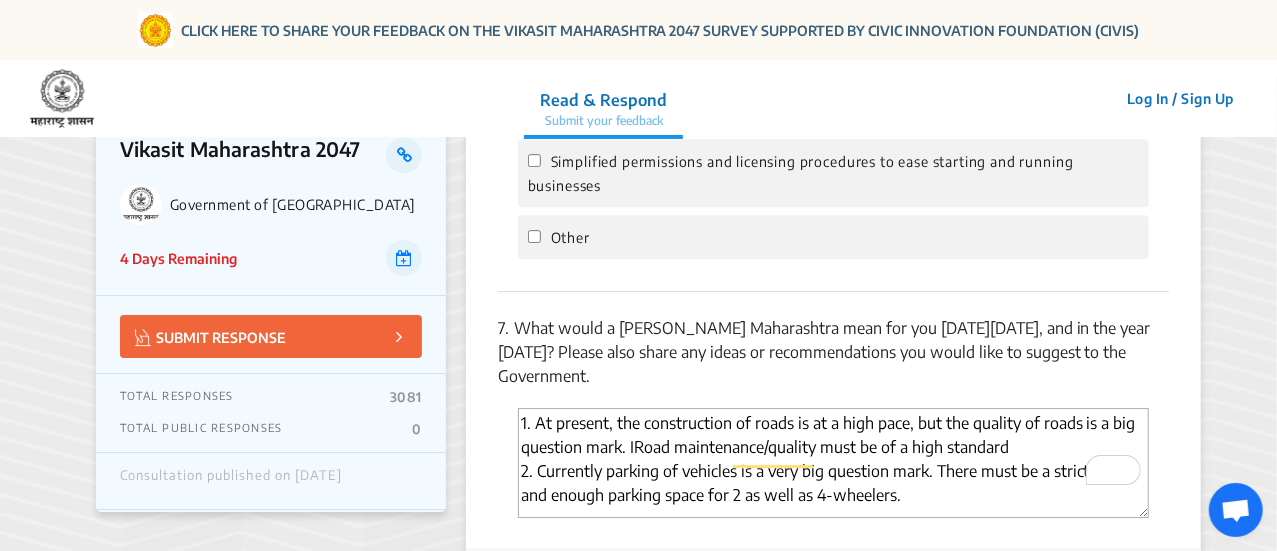 click on "1. At present, the construction of roads is at a high pace, but the quality of roads is a big question mark. IRoad maintenance/quality must be of a high standard
2. Currently parking of vehicles is a very big question mark. There must be a strict policy and enough parking space for 2 as well as 4-wheelers." at bounding box center (833, 463) 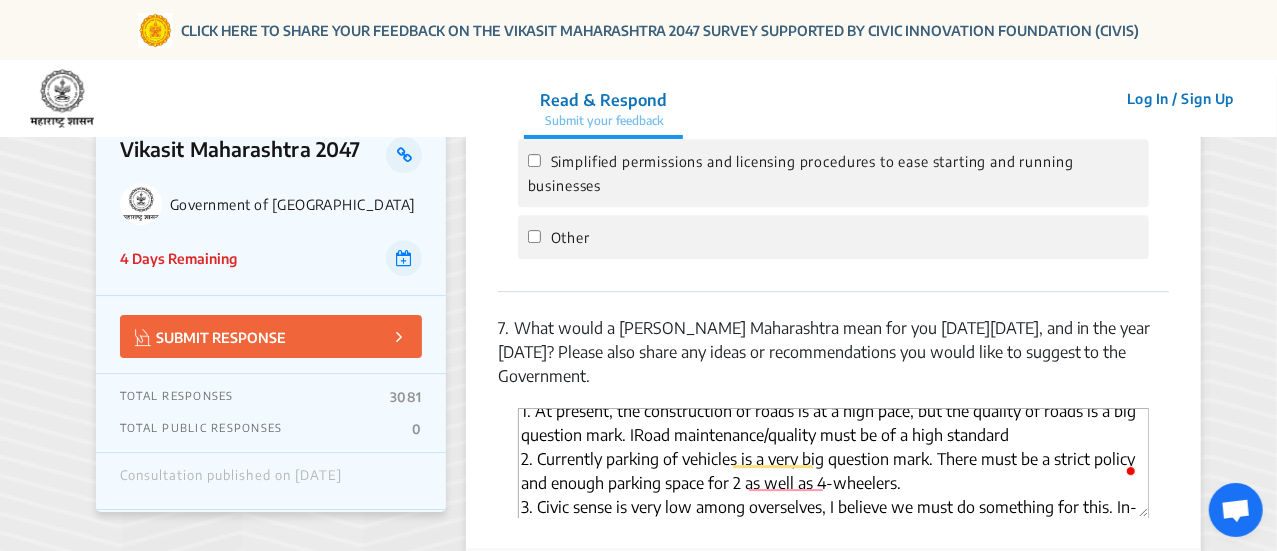 scroll, scrollTop: 36, scrollLeft: 0, axis: vertical 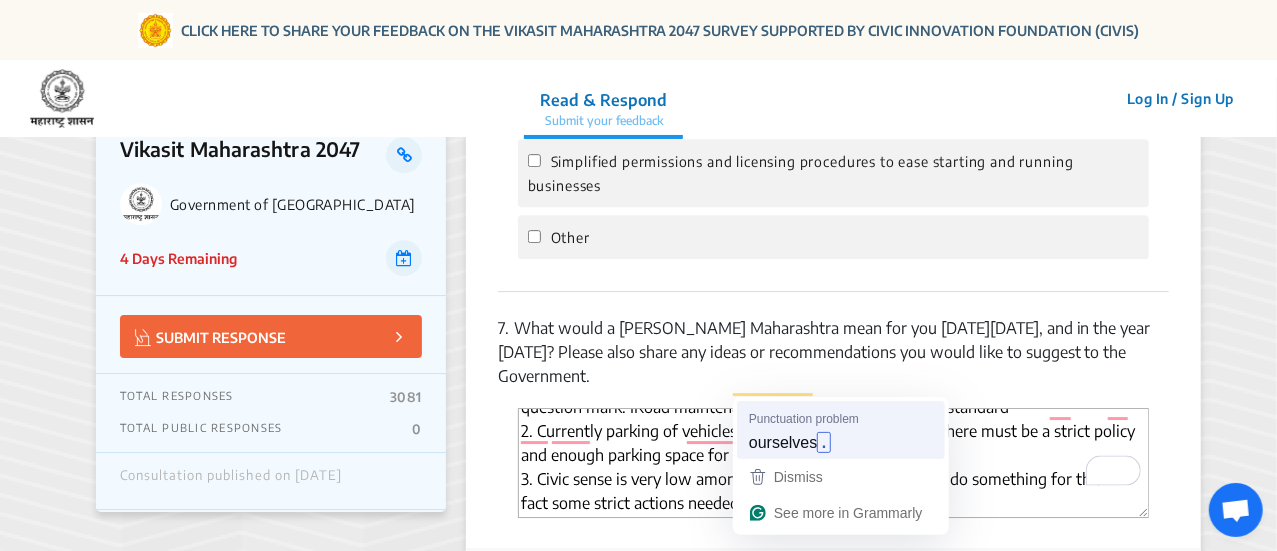 type on "1. At present, the construction of roads is at a high pace, but the quality of roads is a big question mark. IRoad maintenance/quality must be of a high standard
2. Currently parking of vehicles is a very big question mark. There must be a strict policy and enough parking space for 2 as well as 4-wheelers.
3. Civic sense is very low among ourselves. I believe we must do something for this. In-fact some strict actions needed for this" 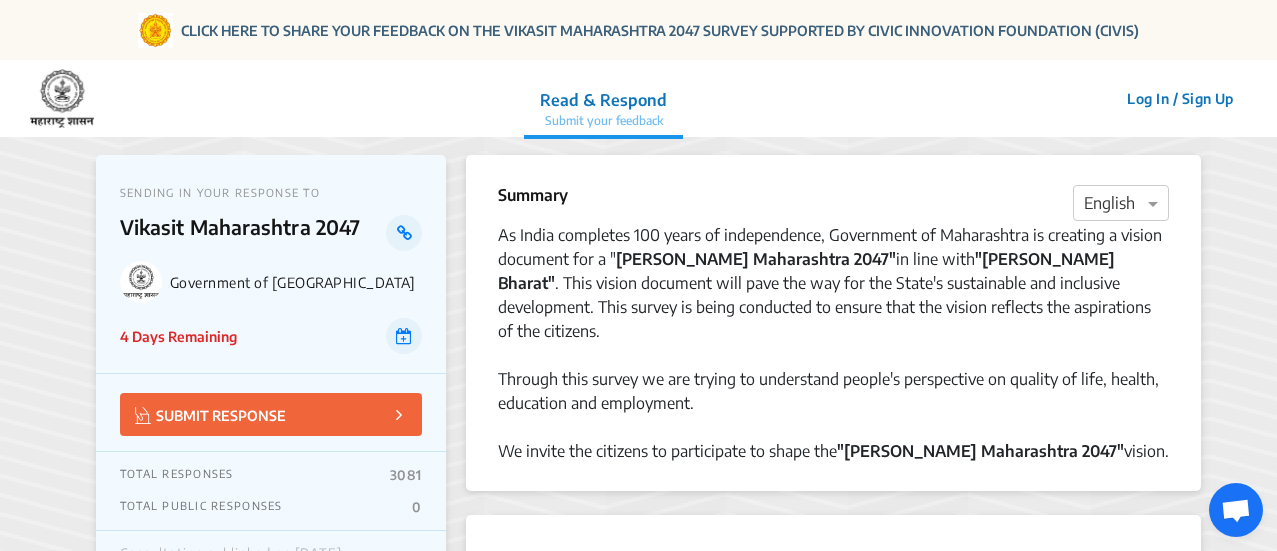 scroll, scrollTop: 3097, scrollLeft: 0, axis: vertical 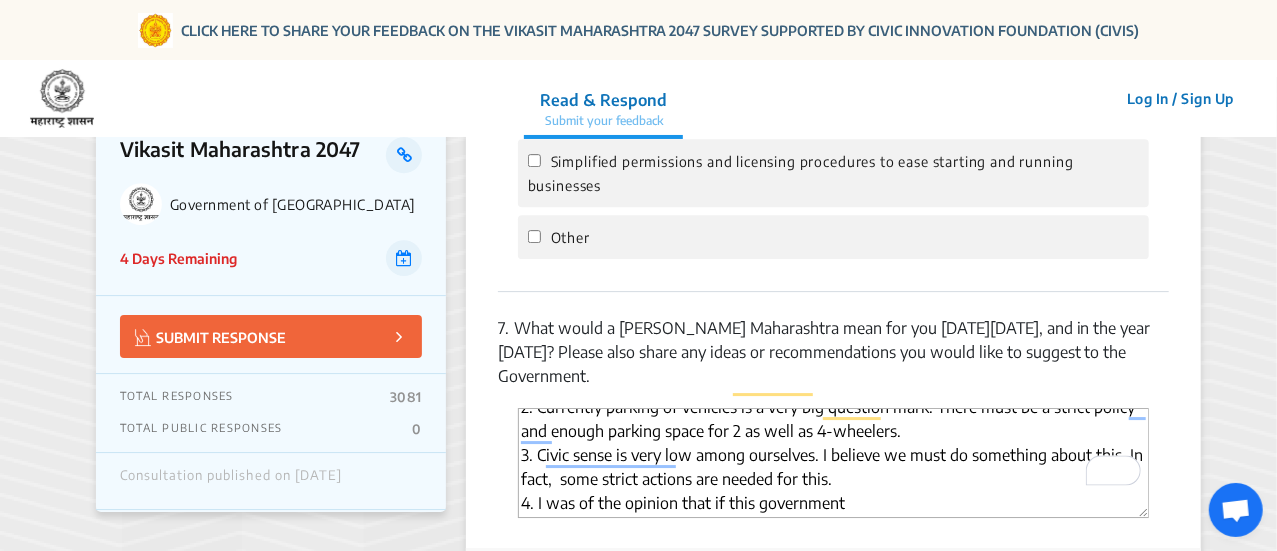click on "1. At present, the construction of roads is at a high pace, but the quality of roads is a big question mark. IRoad maintenance/quality must be of a high standard
2. Currently parking of vehicles is a very big question mark. There must be a strict policy and enough parking space for 2 as well as 4-wheelers.
3. Civic sense is very low among ourselves. I believe we must do something about this. In fact,  some strict actions are needed for this.
4. I was of the opinion that if this government" at bounding box center [833, 463] 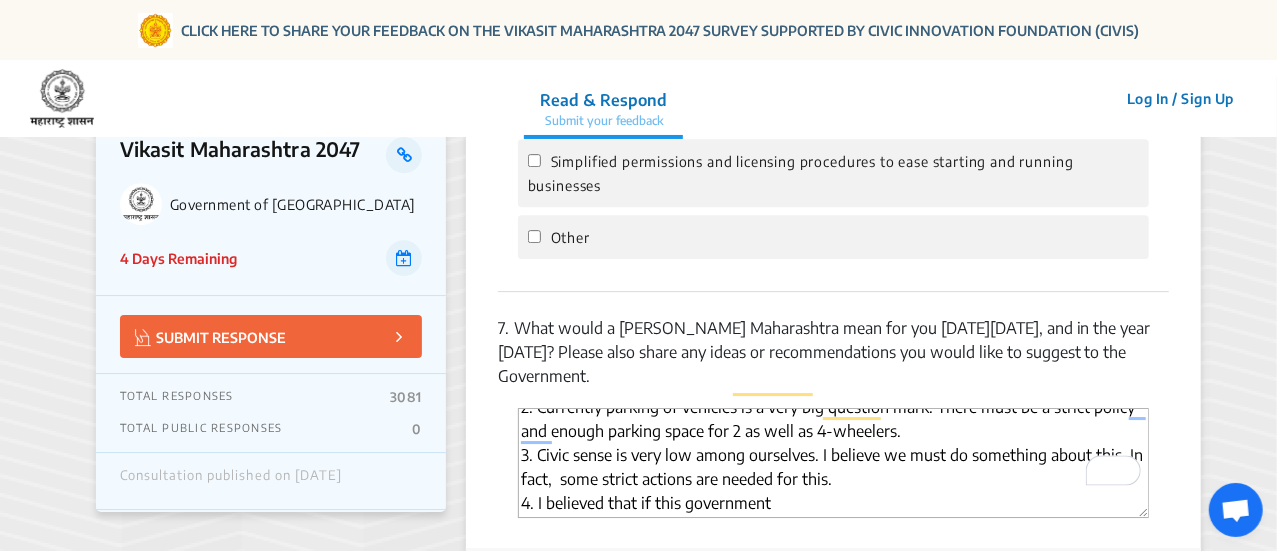 click on "1. At present, the construction of roads is at a high pace, but the quality of roads is a big question mark. IRoad maintenance/quality must be of a high standard
2. Currently parking of vehicles is a very big question mark. There must be a strict policy and enough parking space for 2 as well as 4-wheelers.
3. Civic sense is very low among ourselves. I believe we must do something about this. In fact,  some strict actions are needed for this.
4. I believed that if this government" at bounding box center [833, 463] 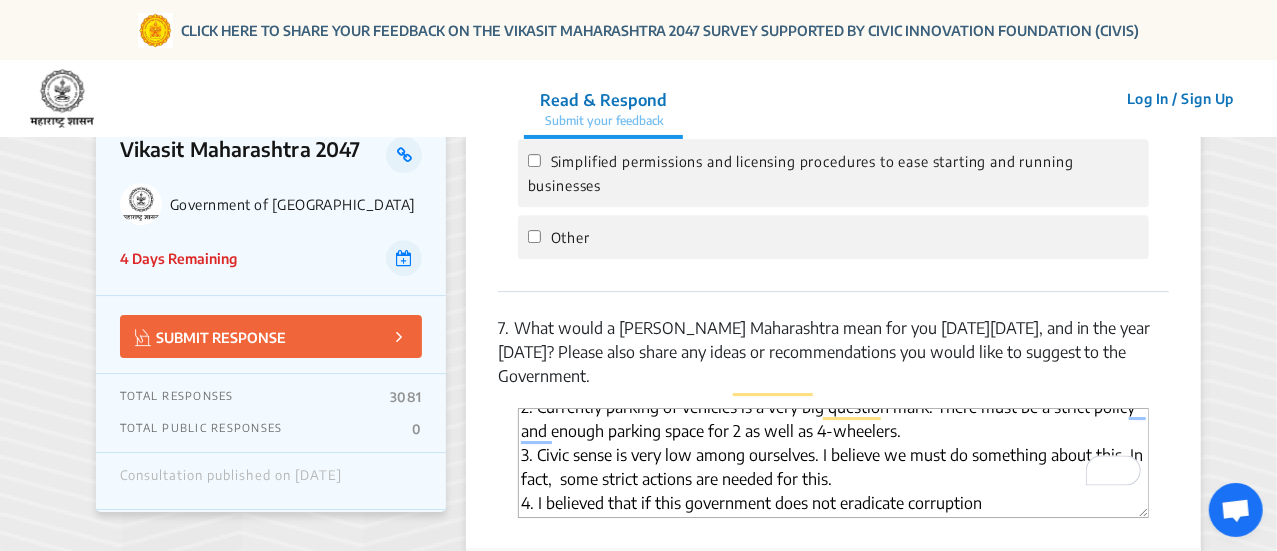 click on "1. At present, the construction of roads is at a high pace, but the quality of roads is a big question mark. IRoad maintenance/quality must be of a high standard
2. Currently parking of vehicles is a very big question mark. There must be a strict policy and enough parking space for 2 as well as 4-wheelers.
3. Civic sense is very low among ourselves. I believe we must do something about this. In fact,  some strict actions are needed for this.
4. I believed that if this government does not eradicate corruption" at bounding box center [833, 463] 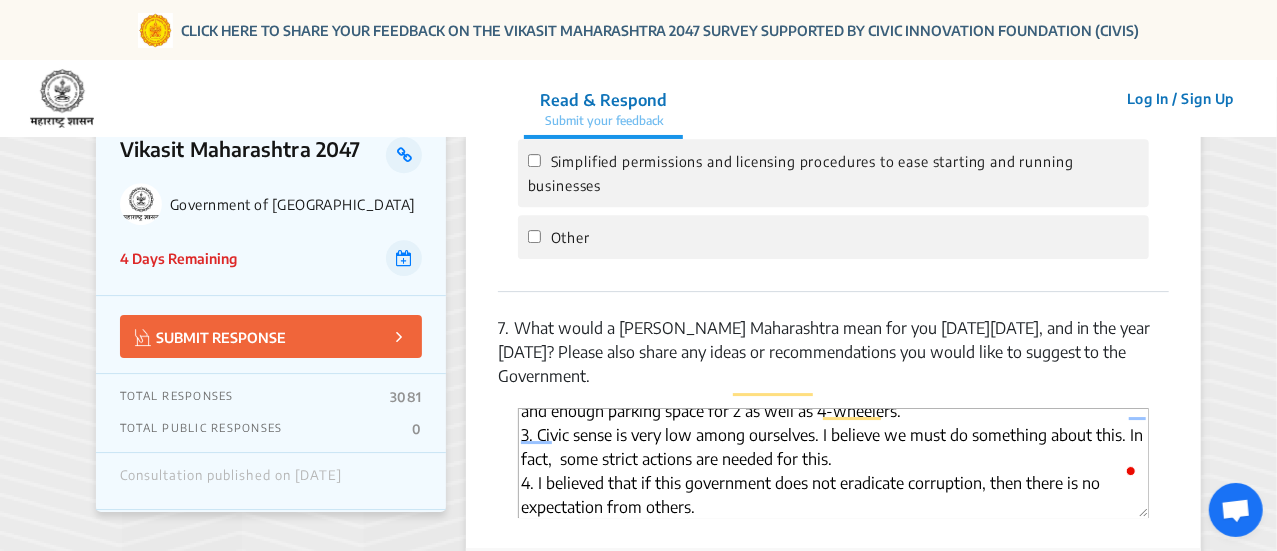click on "1. At present, the construction of roads is at a high pace, but the quality of roads is a big question mark. IRoad maintenance/quality must be of a high standard
2. Currently parking of vehicles is a very big question mark. There must be a strict policy and enough parking space for 2 as well as 4-wheelers.
3. Civic sense is very low among ourselves. I believe we must do something about this. In fact,  some strict actions are needed for this.
4. I believed that if this government does not eradicate corruption, then there is no expectation from others." at bounding box center [833, 463] 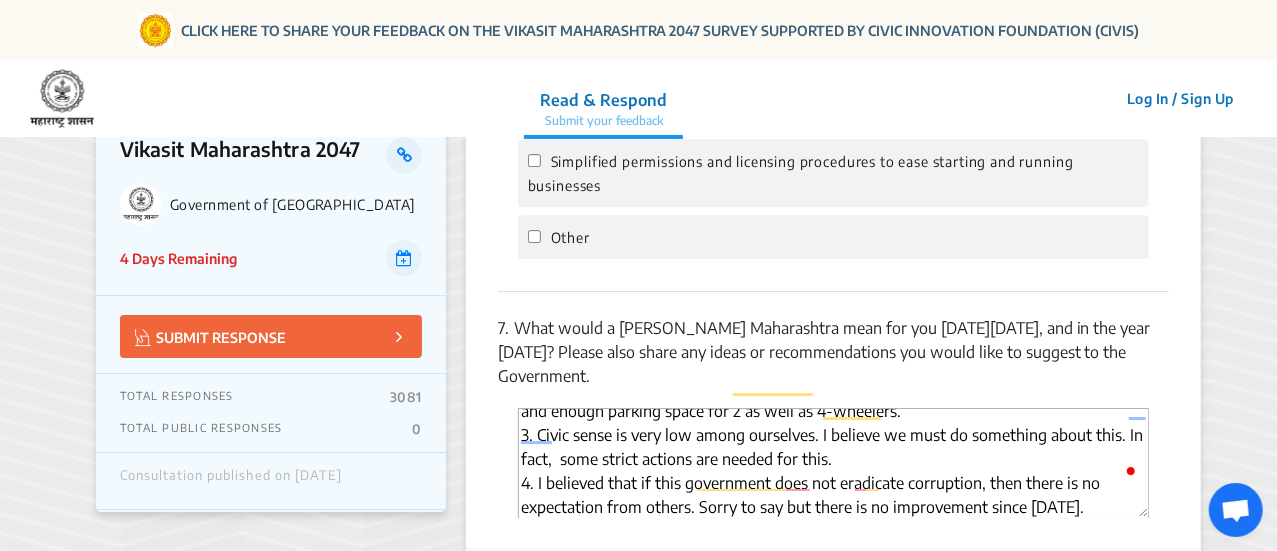 scroll, scrollTop: 108, scrollLeft: 0, axis: vertical 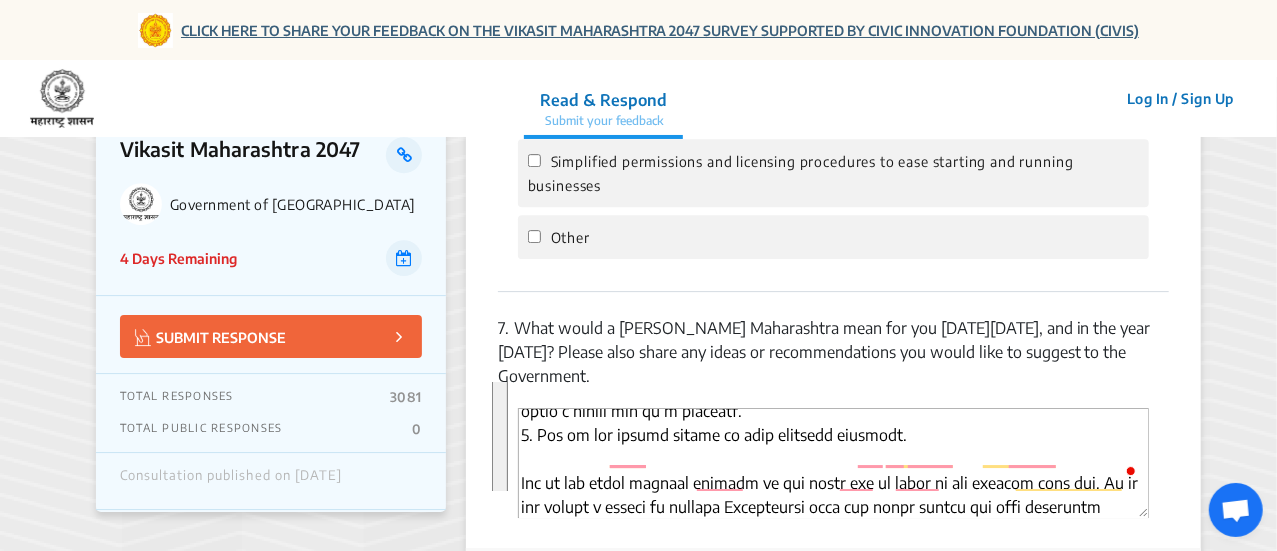 type on "1. At present, the construction of roads is at a high pace, but the quality of roads is a big question mark. IRoad maintenance/quality must be of a high standard
2. Currently parking of vehicles is a very big question mark. There must be a strict policy and enough parking space for 2 as well as 4-wheelers.
3. Civic sense is very low among ourselves. I believe we must do something about this. In fact,  some strict actions are needed for this.
4. I believed that if this government does not eradicate corruption, then there is no expectation from others. Sorry to say but there is no improvement since 2014.
5. Seeing lots of online services since 2014, but very little is actually online. Need some serious improvement. Take a example of transport division where still nothing is actual online.
6. Public transport is in pathetic condition. Be it Railway, Bus or rickshaw. Every where a common man is a sufferer.
7. Day by day health system is also becoming costlier.
Now we are forth largest economy in the world ..." 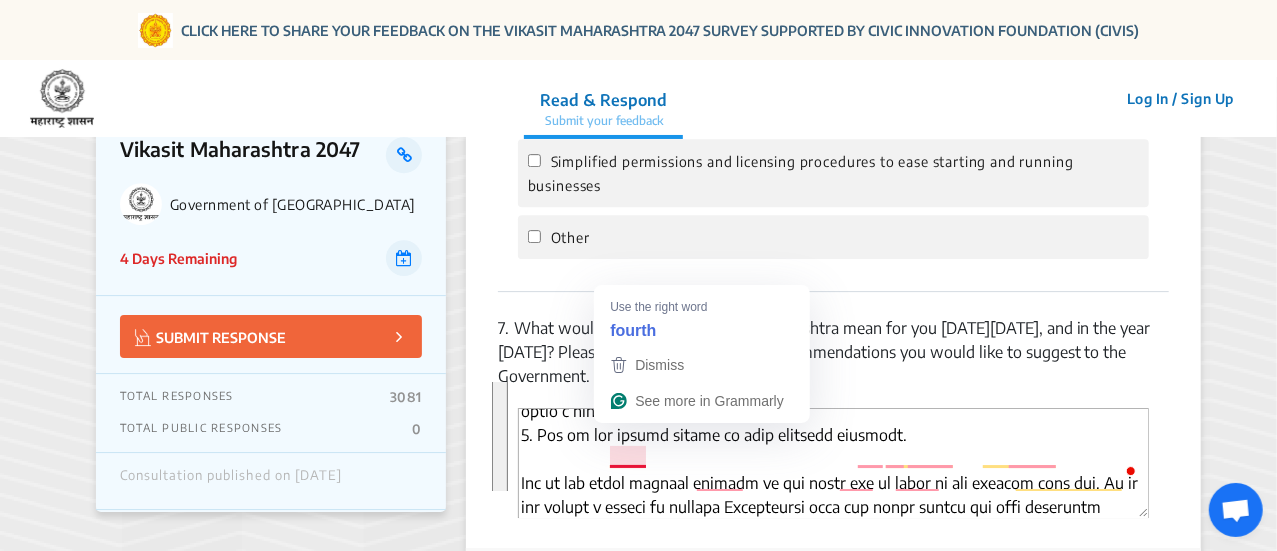 click at bounding box center [833, 463] 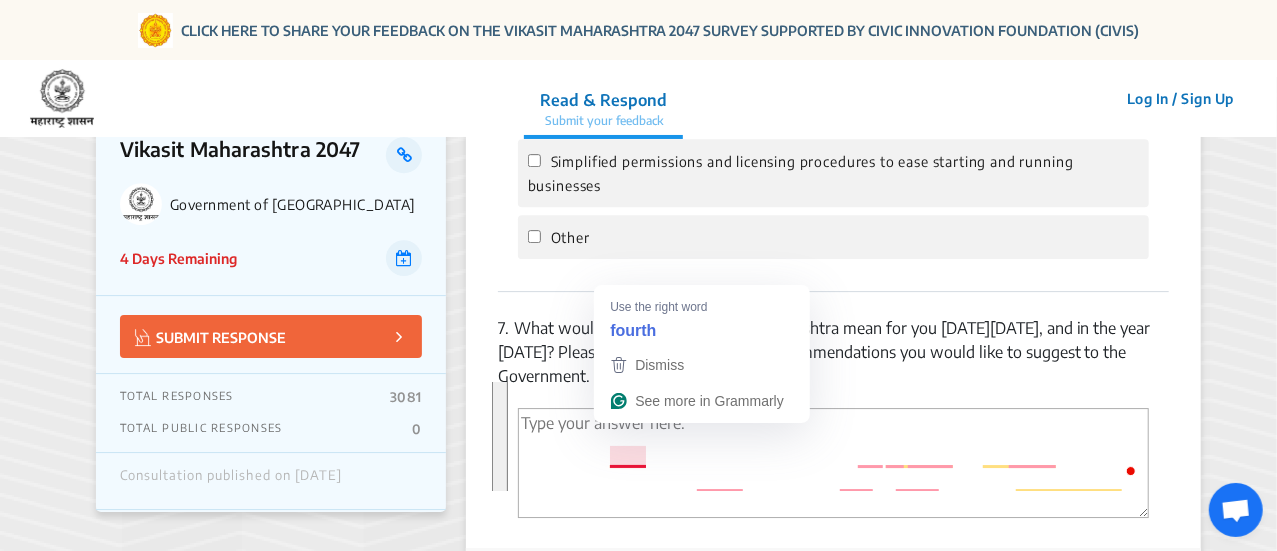 scroll, scrollTop: 0, scrollLeft: 0, axis: both 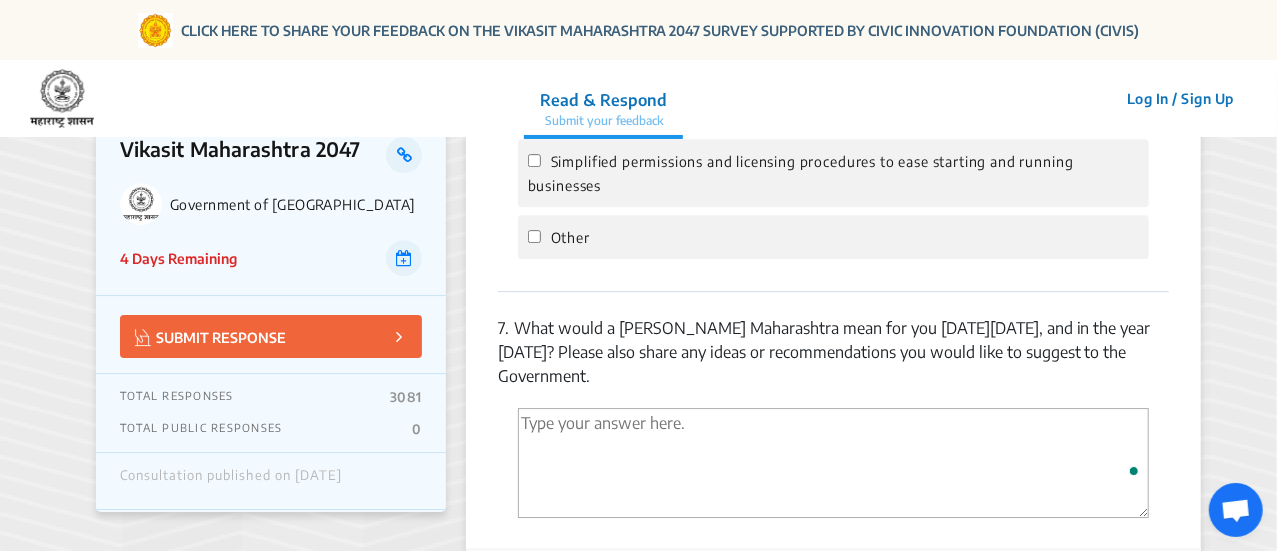 paste on "As we aim to become a developed state and take pride in being part of the fourth largest economy in the world, it is essential that our ground realities reflect that progress. Here are some pressing issues that need immediate attention:
Road Quality & Maintenance
While road construction is happening at a rapid pace, the quality of roads remains highly questionable. Proper audits, use of durable materials, and strict accountability for contractors must be enforced to ensure high standards in road infrastructure.
Parking Infrastructure
The lack of organized parking is a major issue in urban and semi-urban areas. A strict and uniform parking policy, along with sufficient, well-planned parking zones for both two- and four-wheelers, is essential to reduce congestion and disorder on roads.
Low Civic Sense Among Citizens
There is a noticeable decline in basic civic behavior — from littering to encroachments and disregard for public property. While awareness campaigns are necessary, there is also a need for str..." 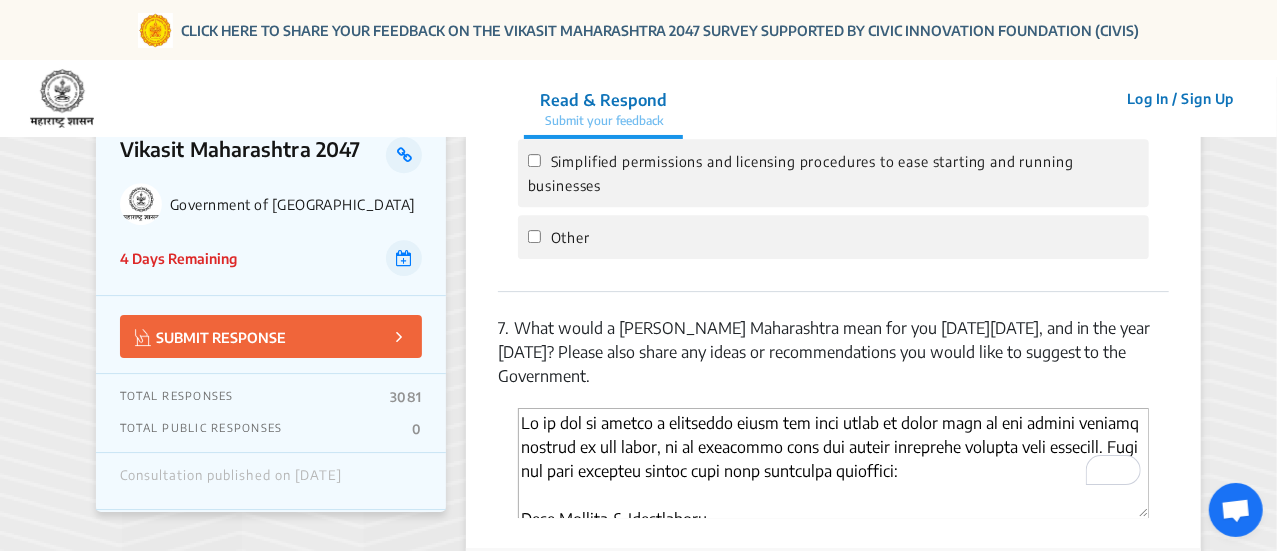 scroll, scrollTop: 1140, scrollLeft: 0, axis: vertical 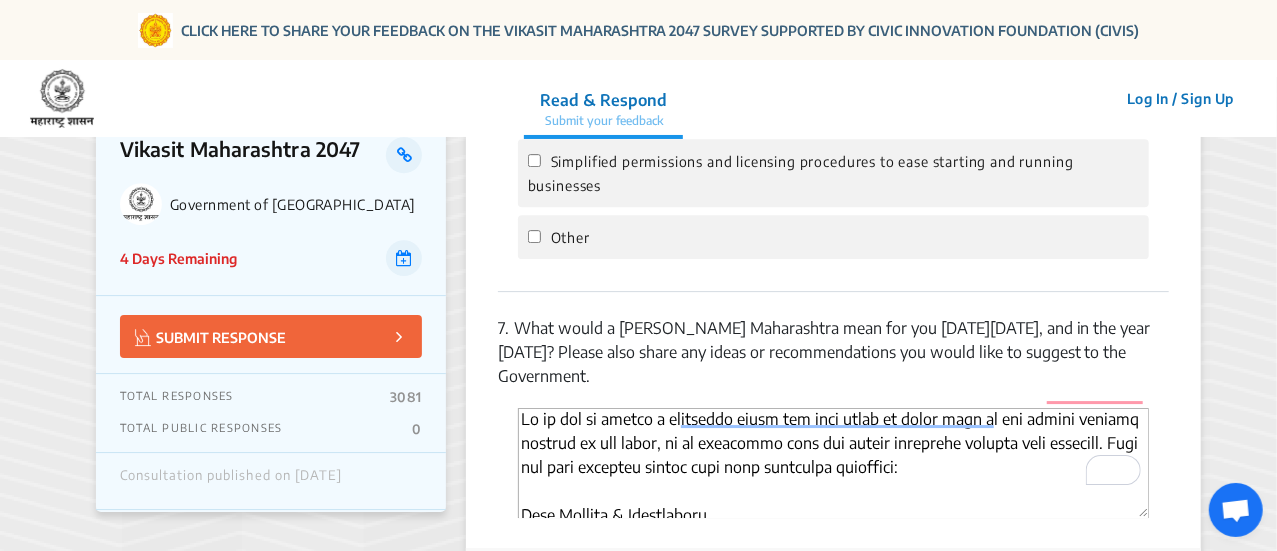 type on "As we aim to become a developed state and take pride in being part of the fourth largest economy in the world, it is essential that our ground realities reflect that progress. Here are some pressing issues that need immediate attention:
Road Quality & Maintenance
While road construction is happening at a rapid pace, the quality of roads remains highly questionable. Proper audits, use of durable materials, and strict accountability for contractors must be enforced to ensure high standards in road infrastructure.
Parking Infrastructure
The lack of organized parking is a major issue in urban and semi-urban areas. A strict and uniform parking policy, along with sufficient, well-planned parking zones for both two- and four-wheelers, is essential to reduce congestion and disorder on roads.
Low Civic Sense Among Citizens
There is a noticeable decline in basic civic behavior — from littering to encroachments and disregard for public property. While awareness campaigns are necessary, there is also a need for str..." 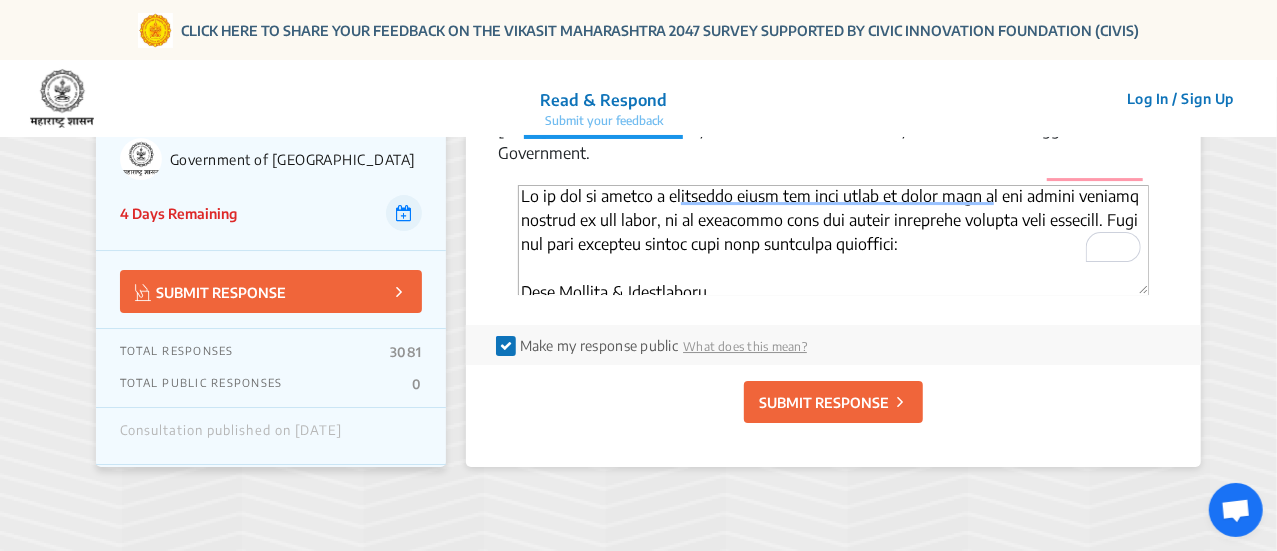 click on "SUBMIT RESPONSE" 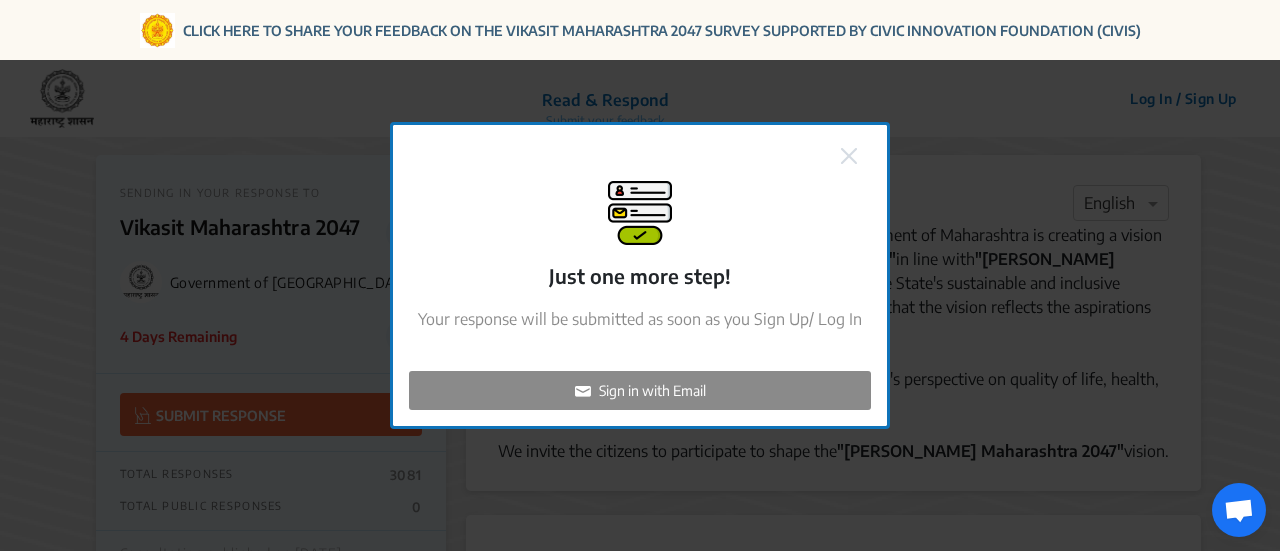 scroll, scrollTop: 3320, scrollLeft: 0, axis: vertical 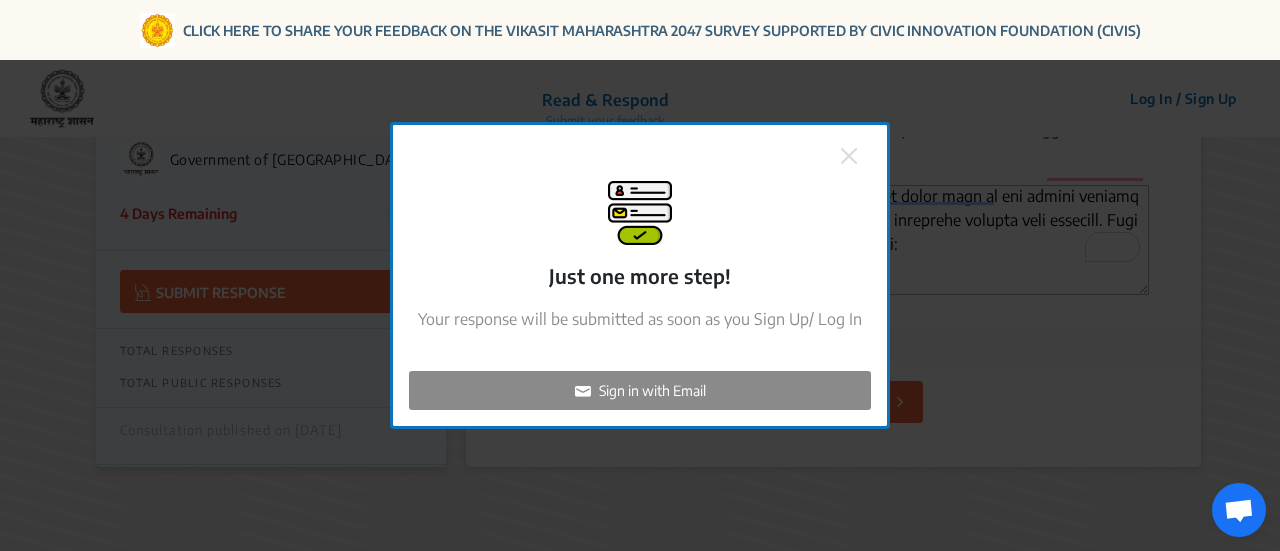 click on "Sign in with Email" 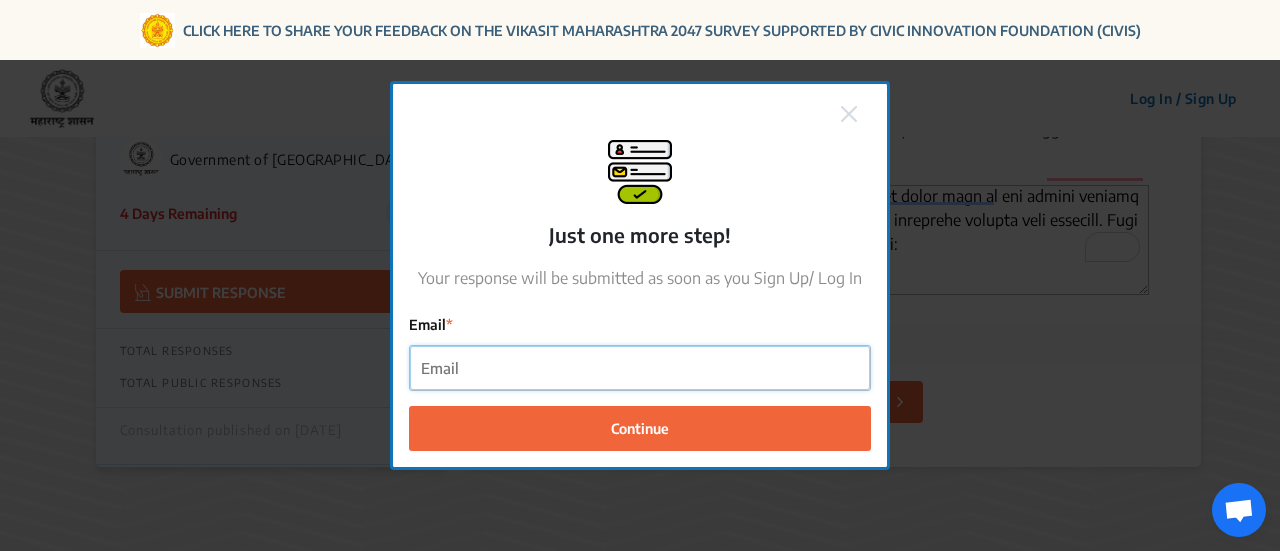 click on "Email" at bounding box center (640, 368) 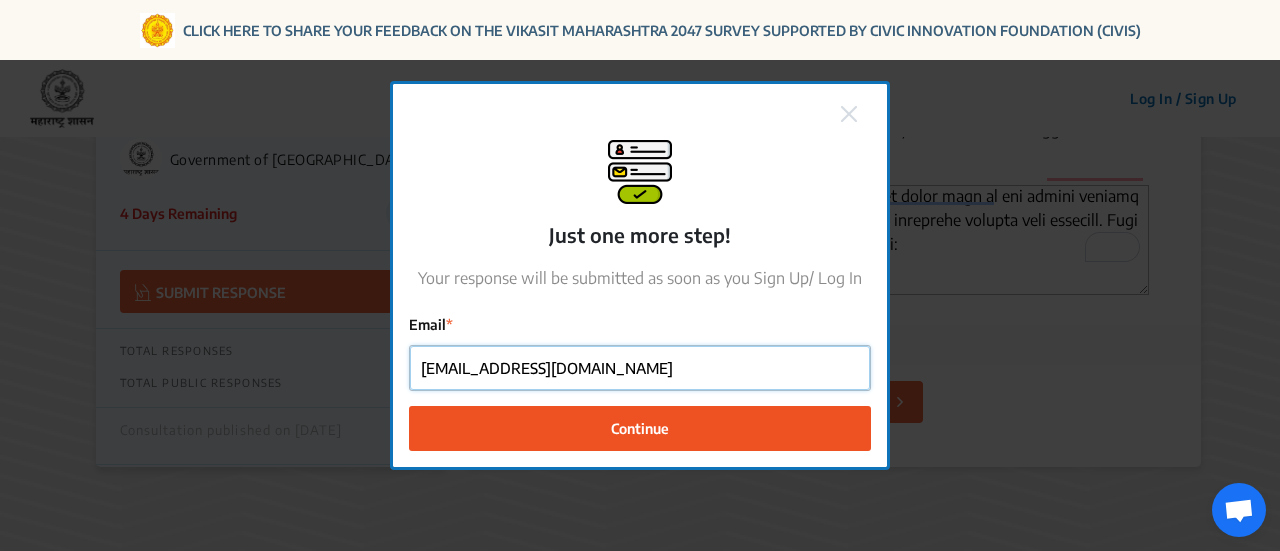 type on "[EMAIL_ADDRESS][DOMAIN_NAME]" 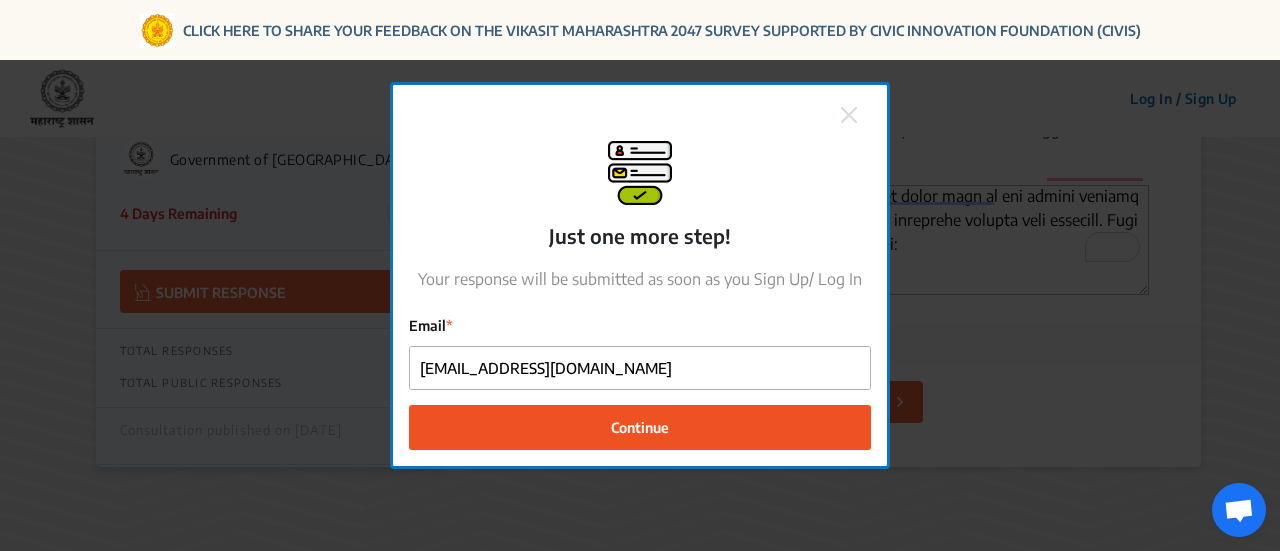 click on "Continue" 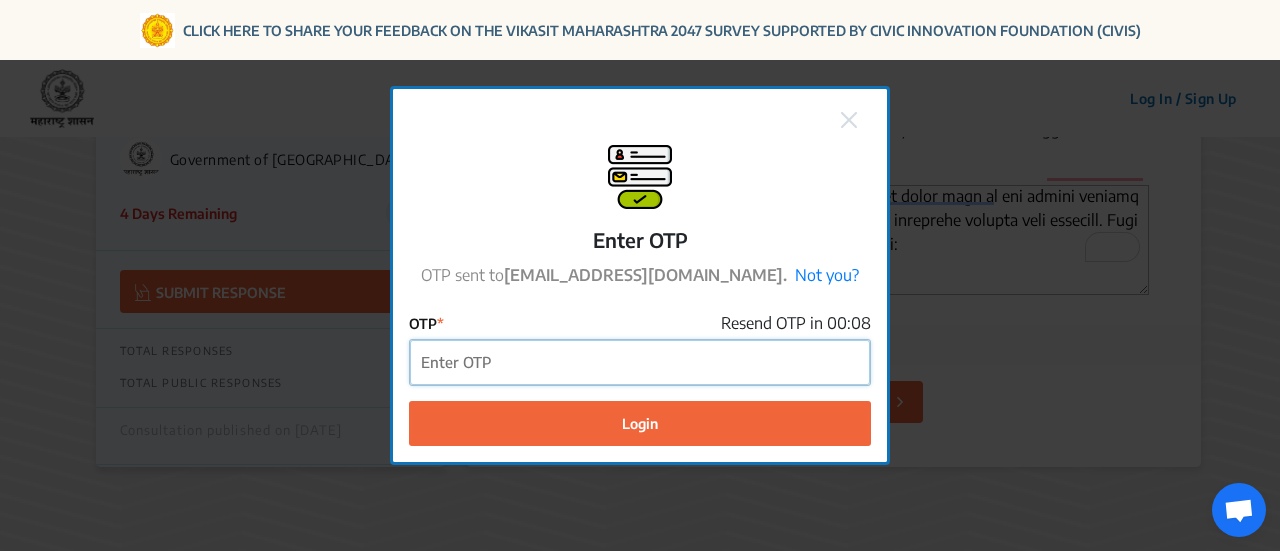 click on "OTP" at bounding box center [640, 362] 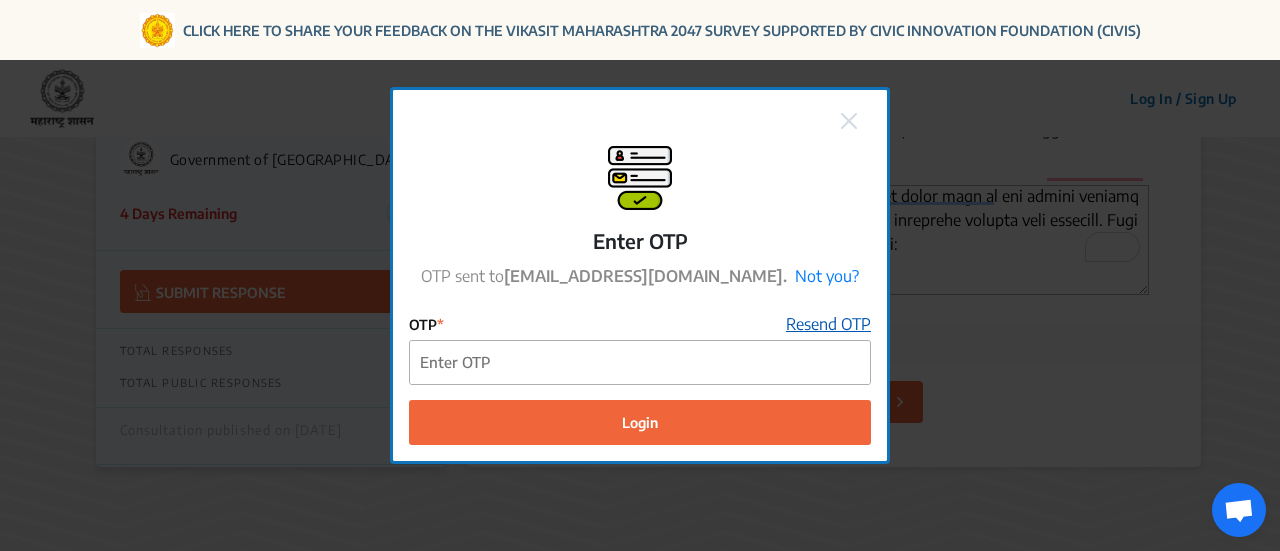 click on "Resend OTP" 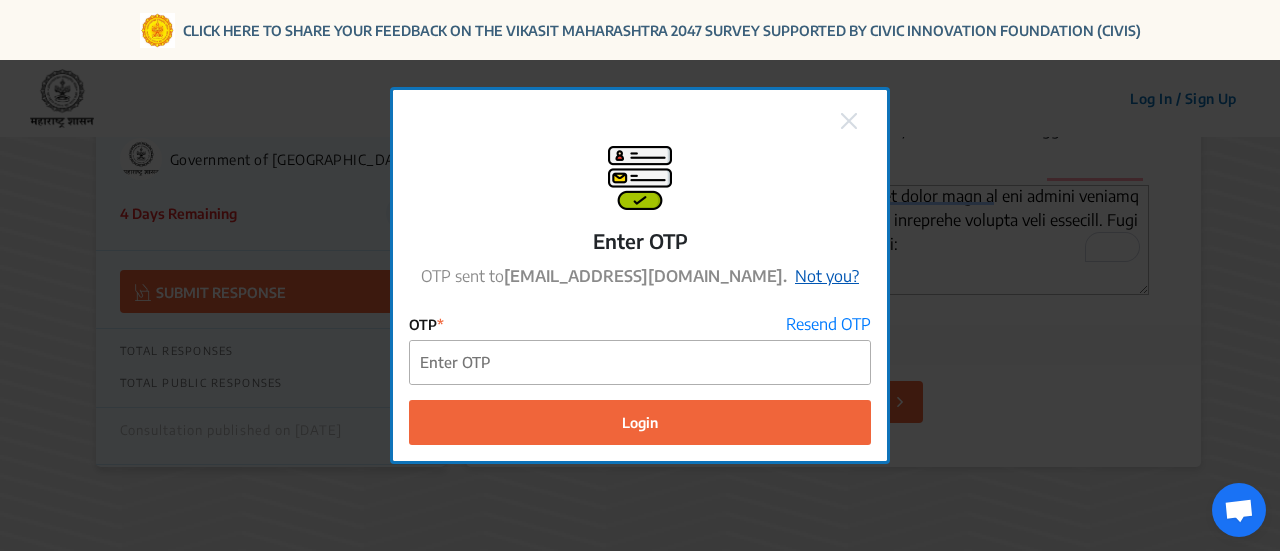 click on "Not you?" 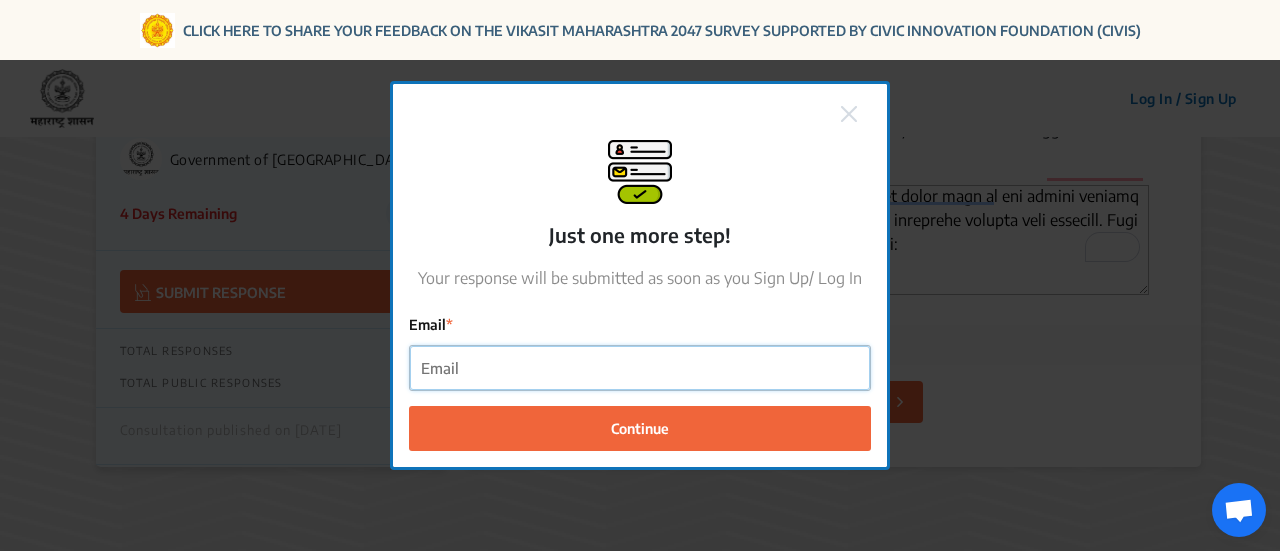 click on "Email" at bounding box center (640, 368) 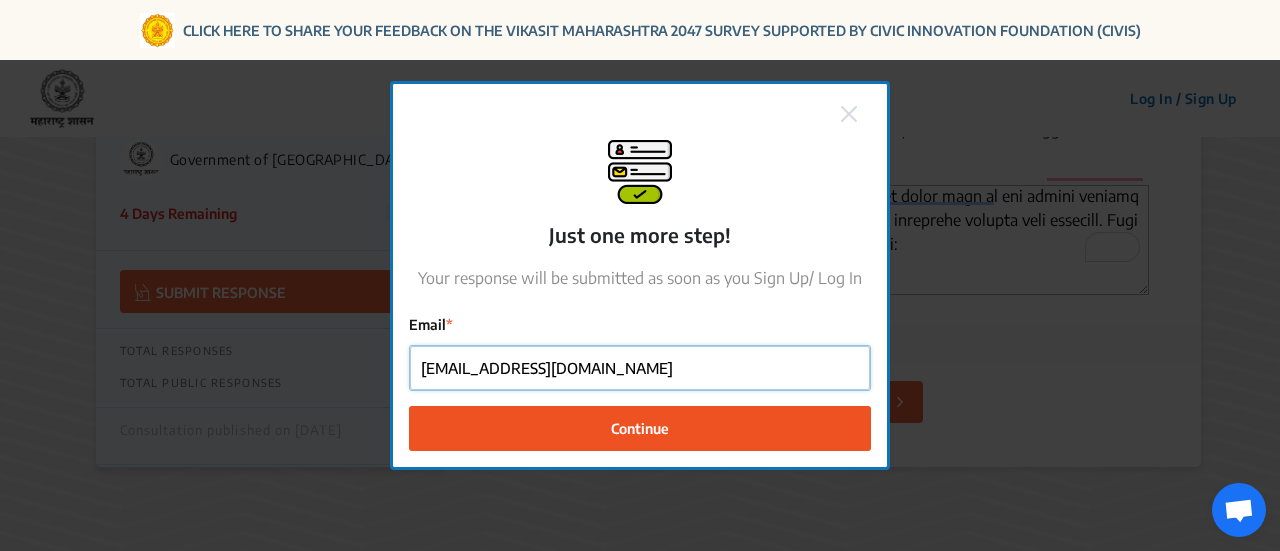 type on "haldankarprashant@gmail.com" 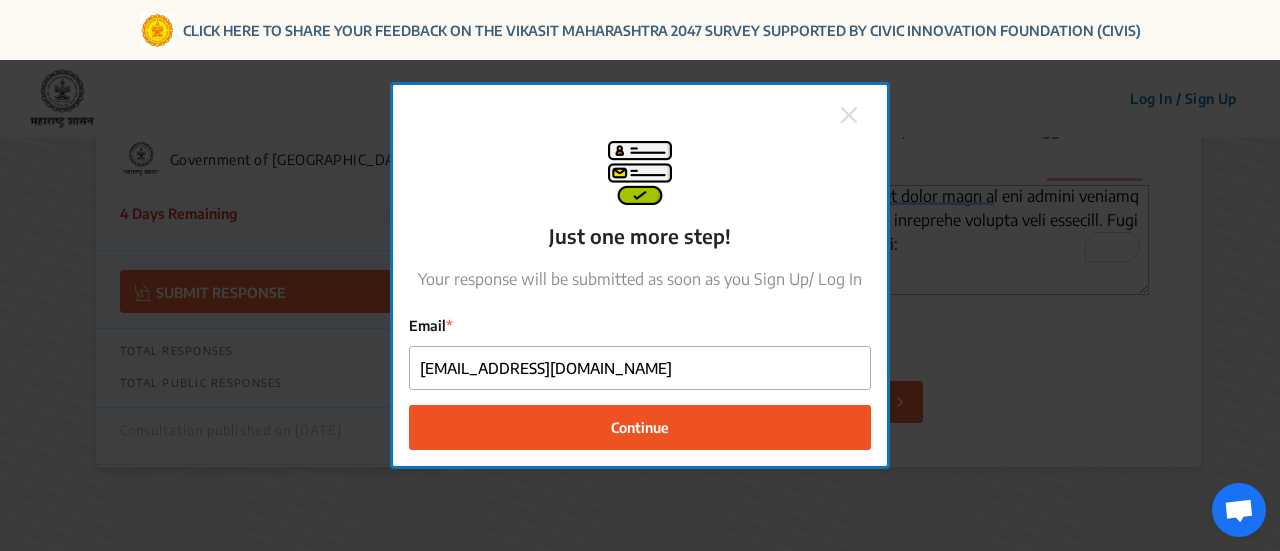 click on "Continue" 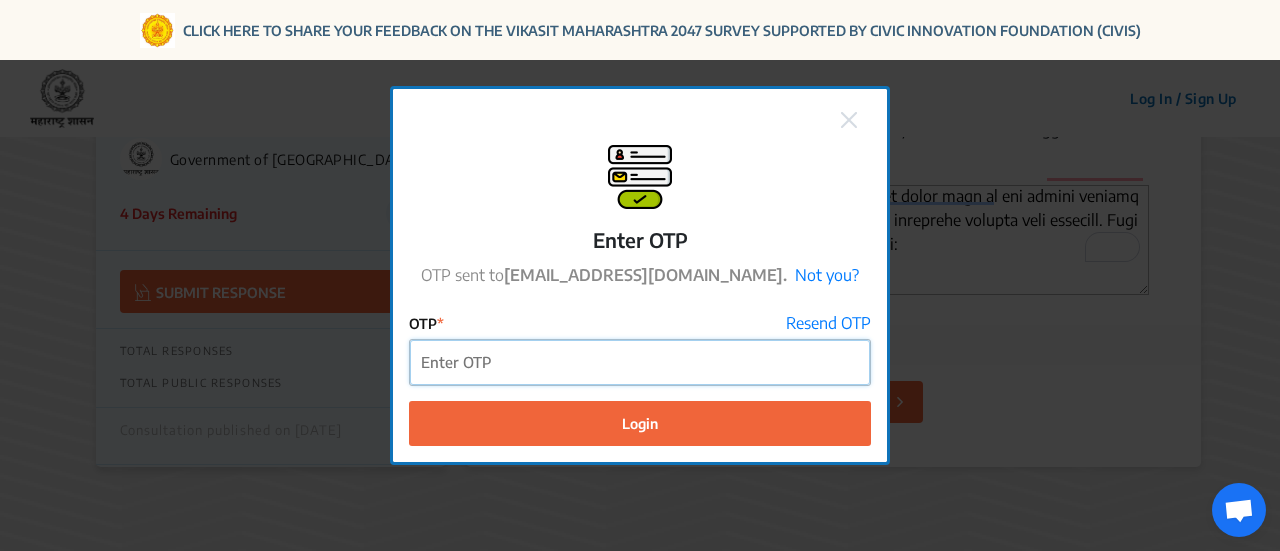 click on "OTP" at bounding box center (640, 362) 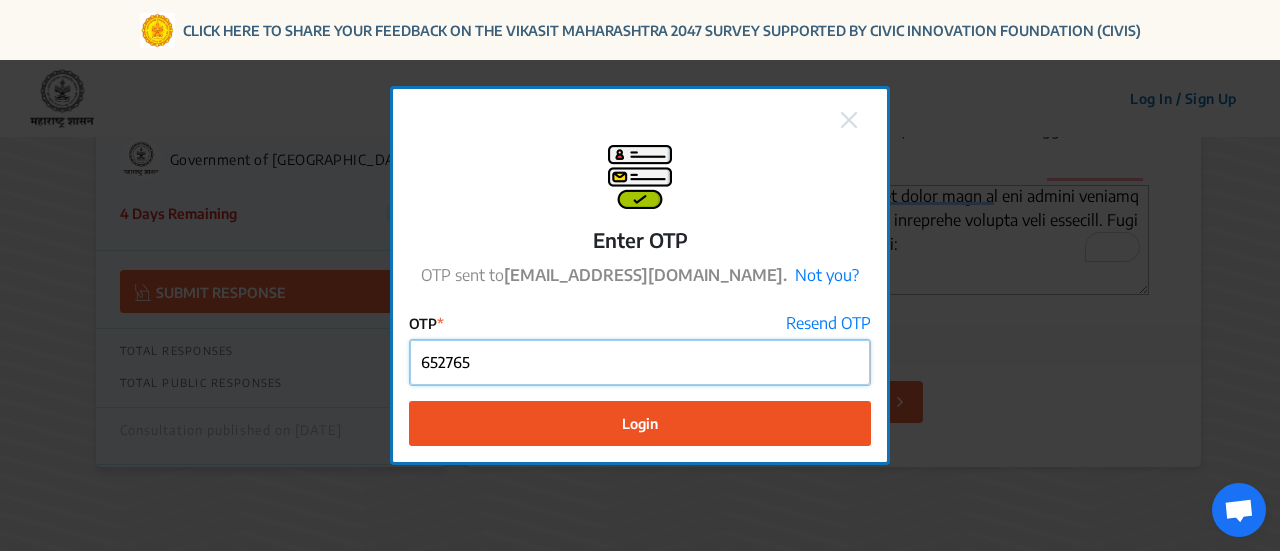 type on "652765" 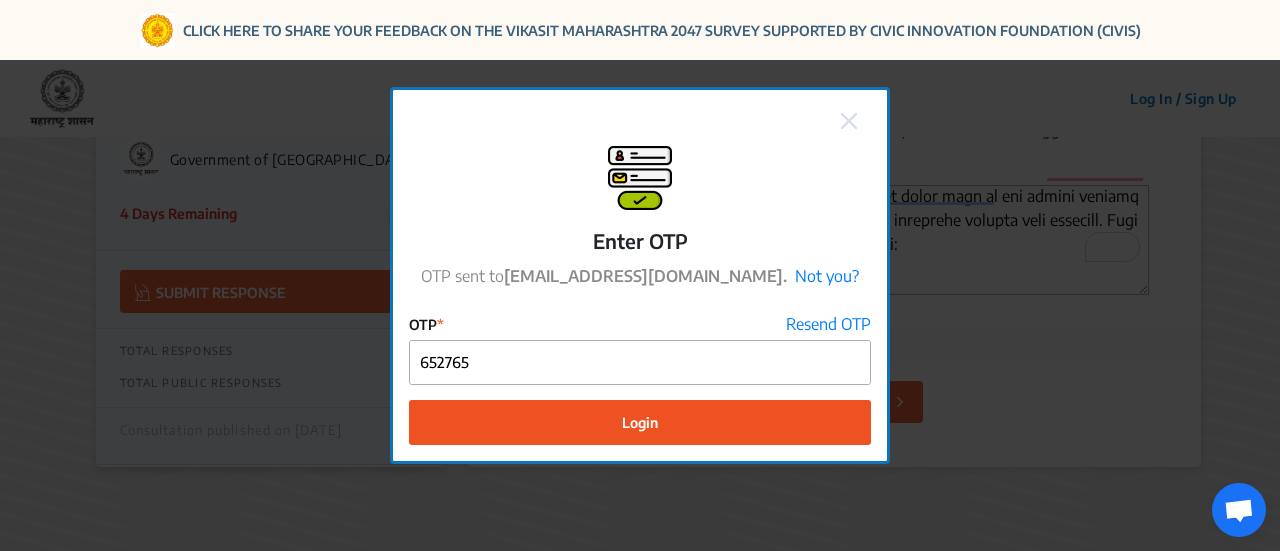 click on "Login" 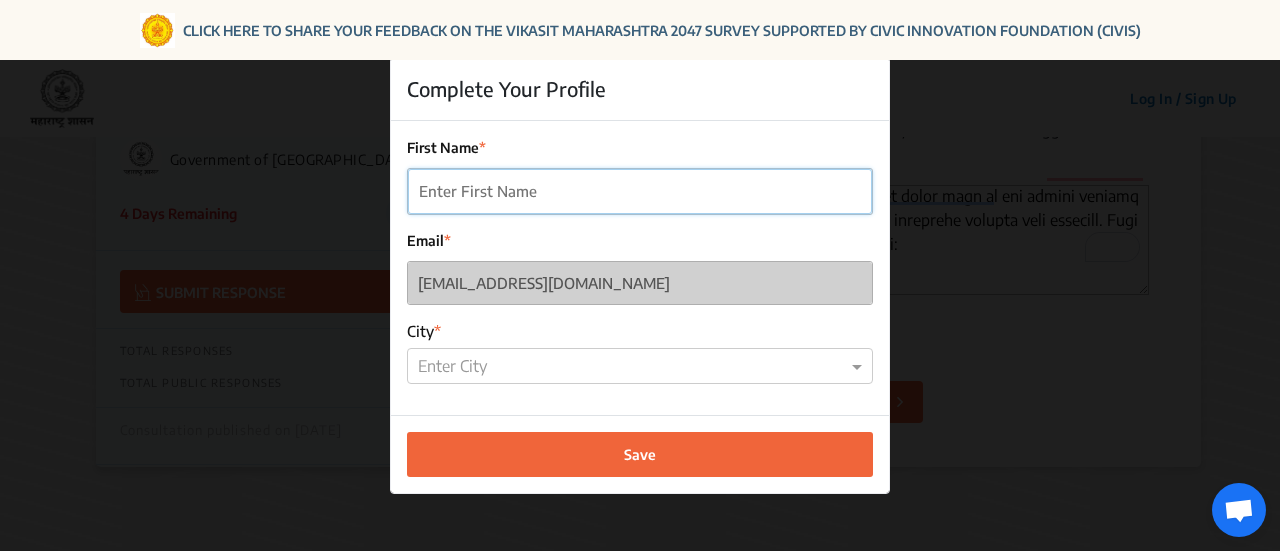 click on "First Name" at bounding box center (640, 191) 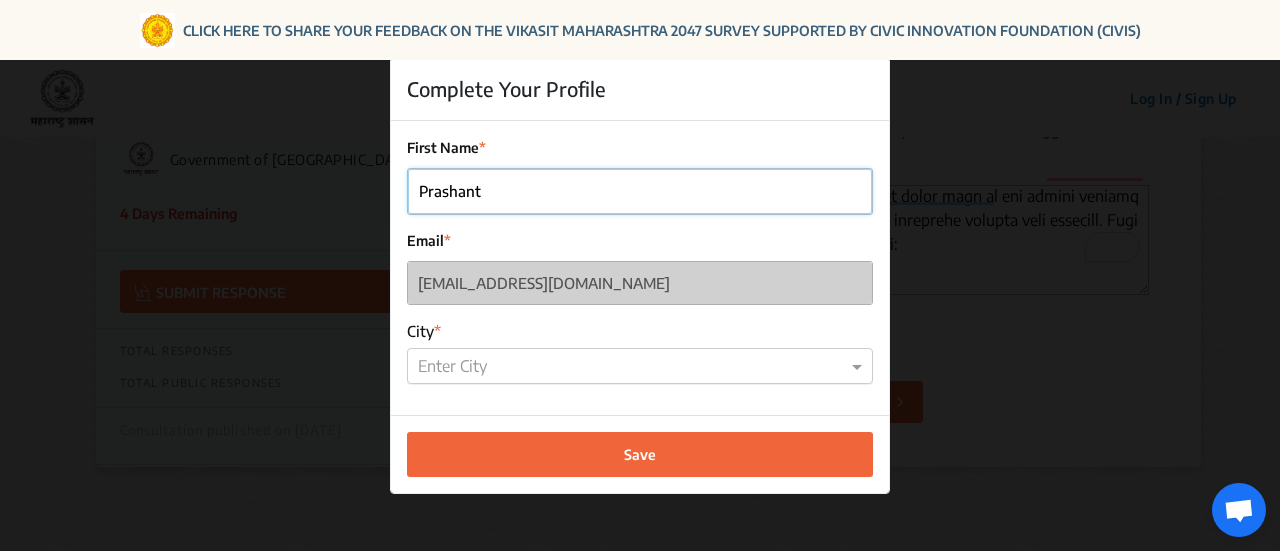 type on "Prashant" 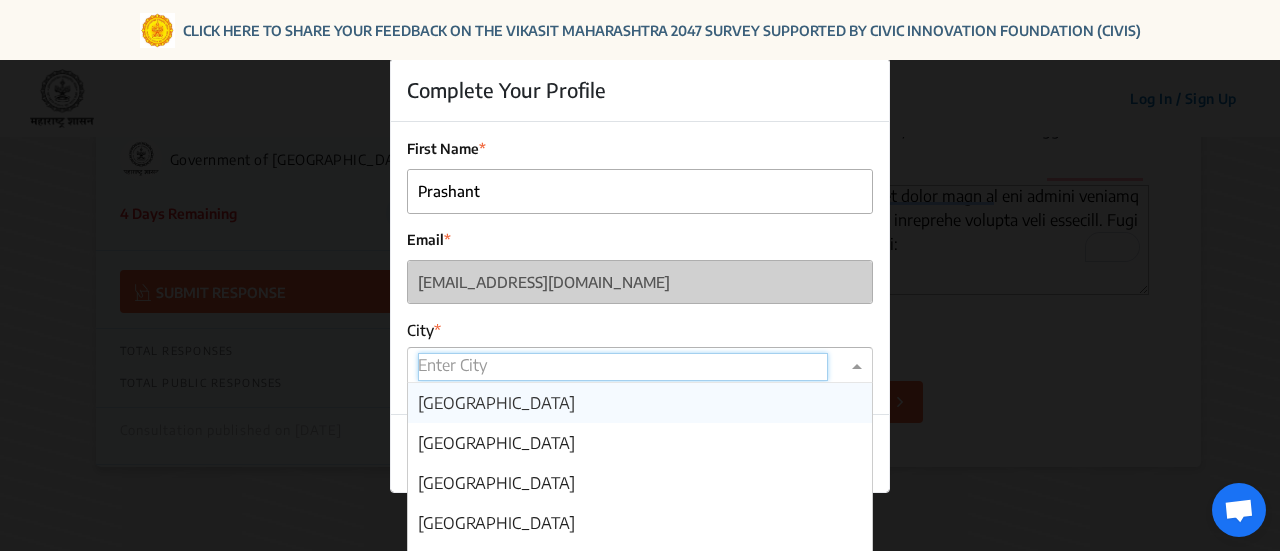 click at bounding box center (623, 367) 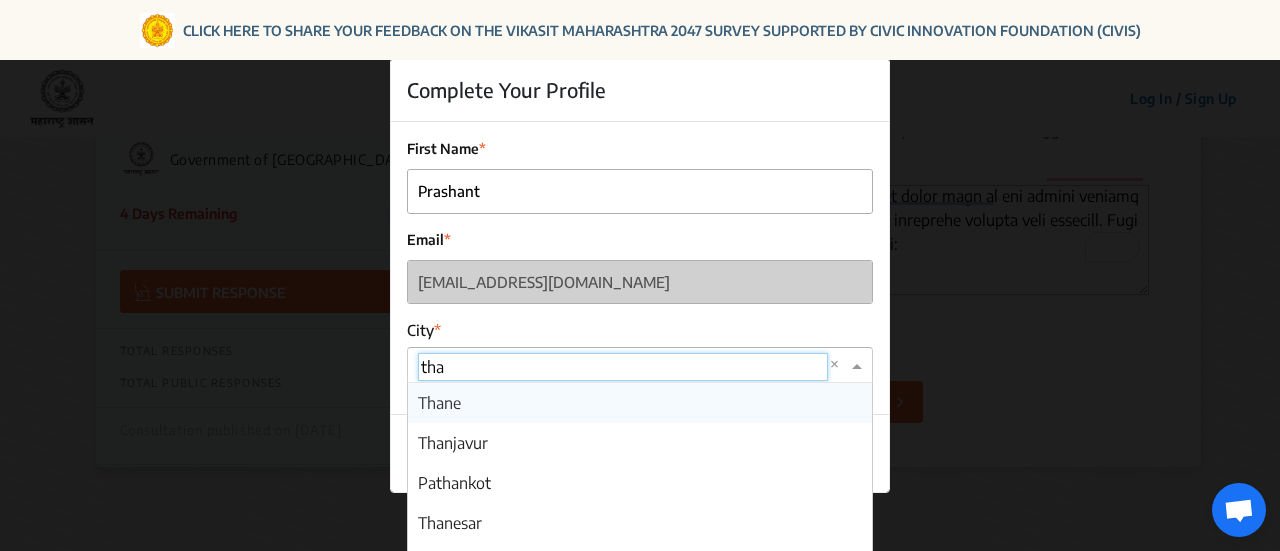 type on "than" 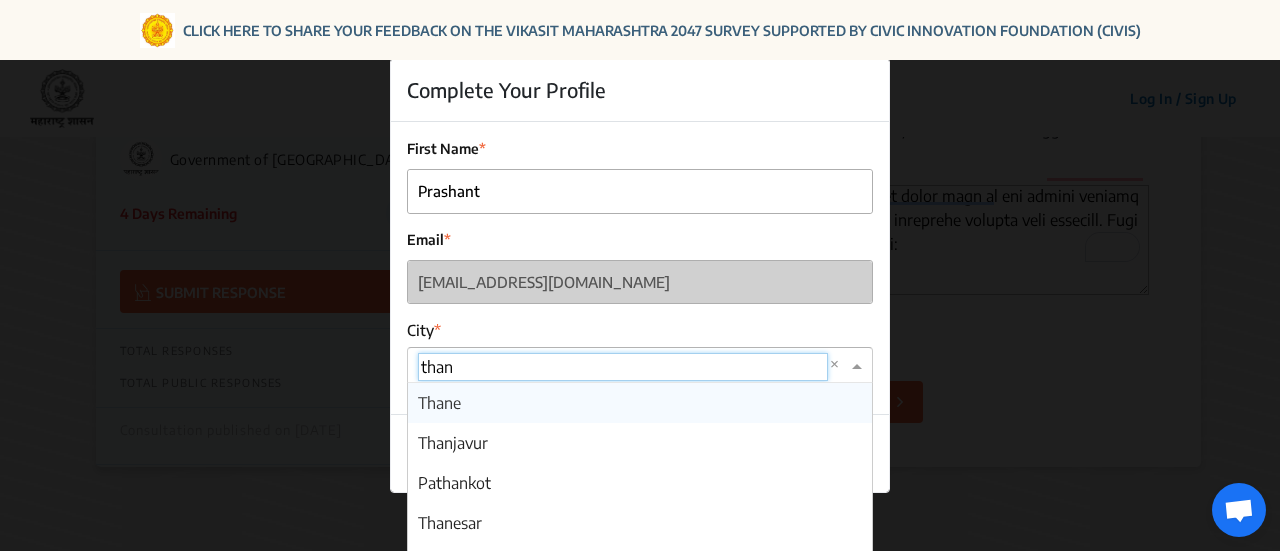click on "Thane" at bounding box center [640, 403] 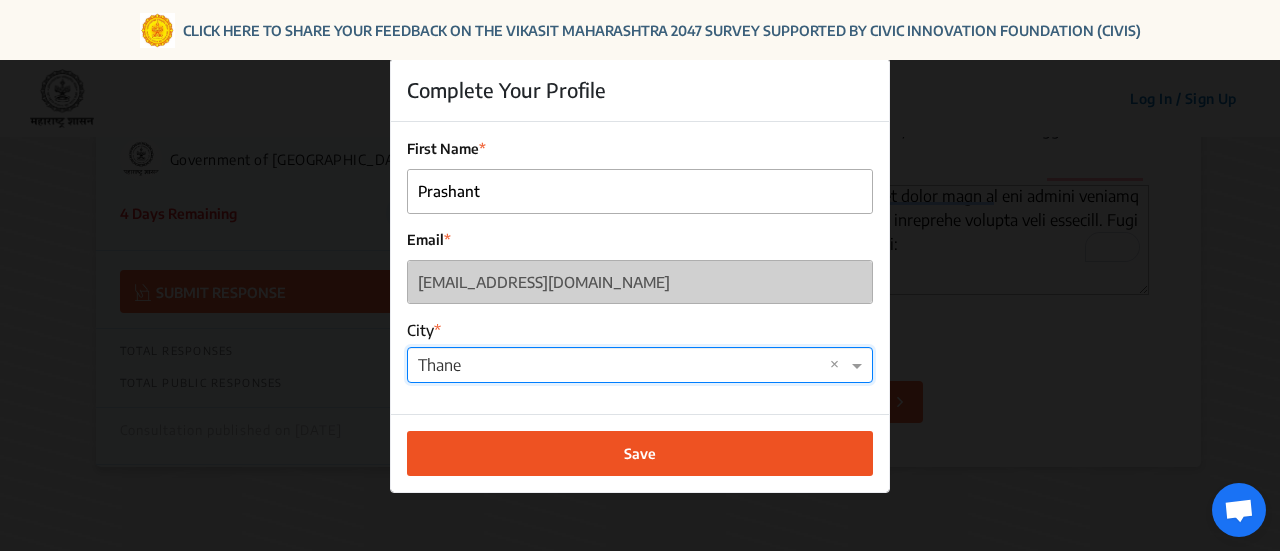 click on "Save" 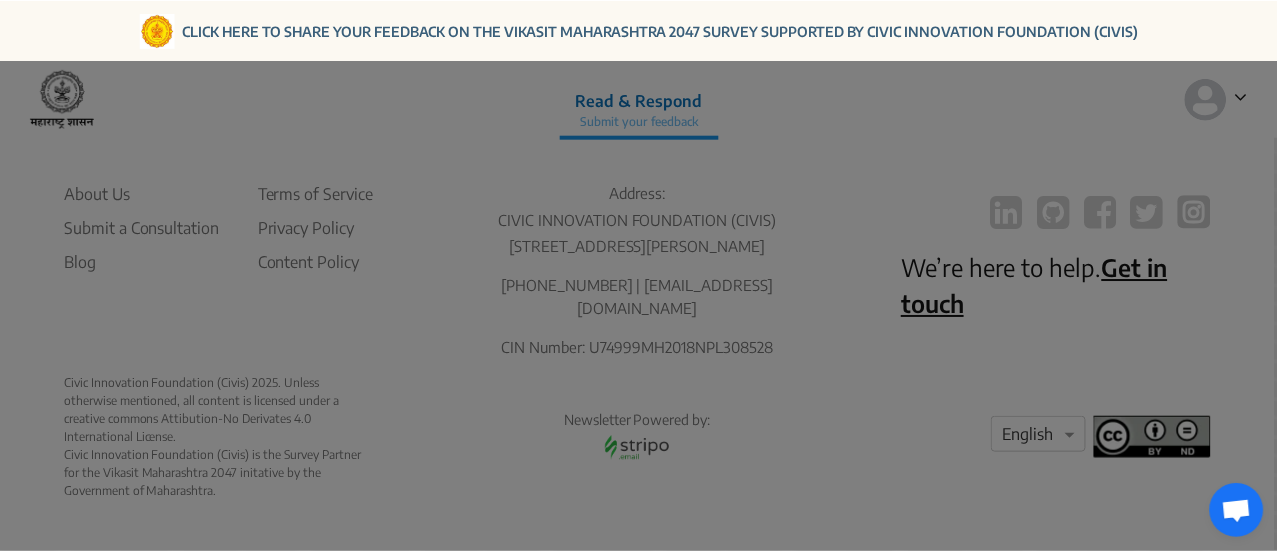 scroll, scrollTop: 583, scrollLeft: 0, axis: vertical 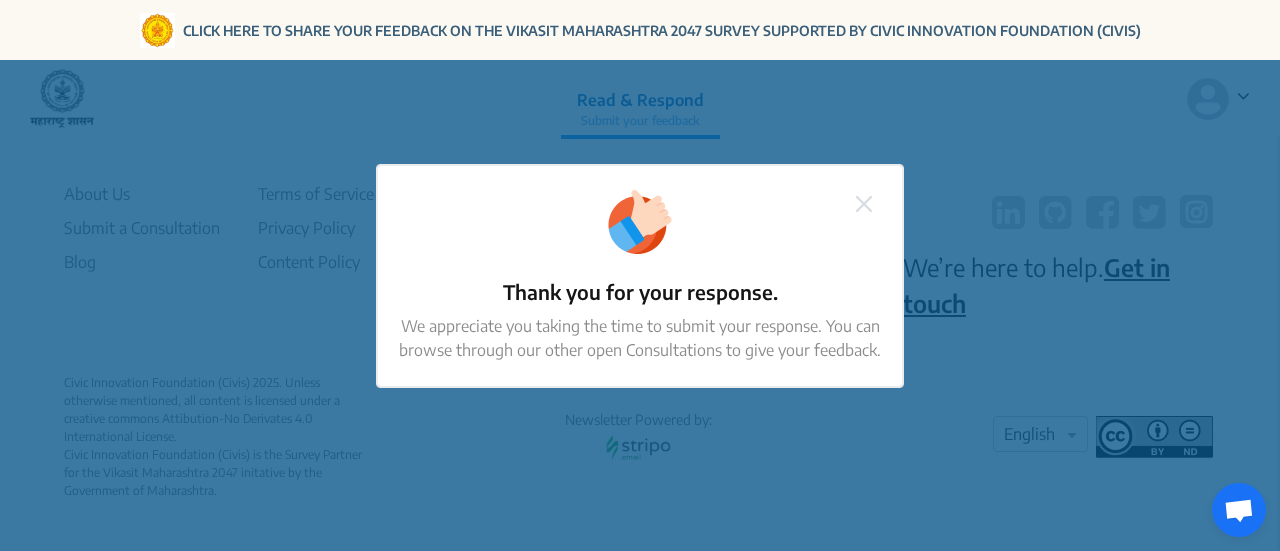 click 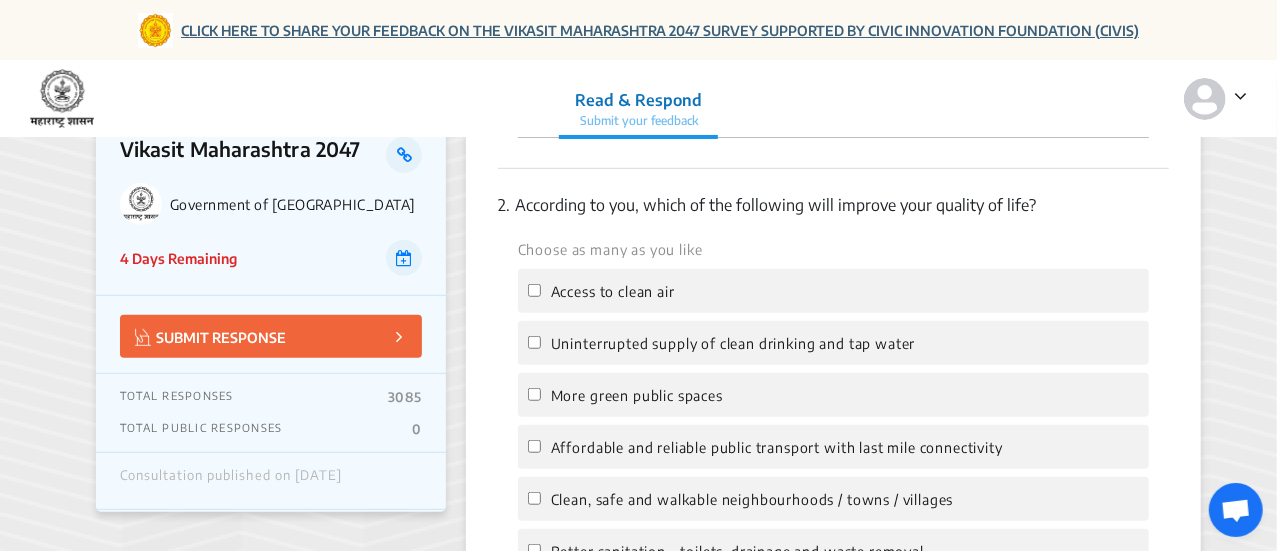 click on "CLICK HERE TO SHARE YOUR FEEDBACK ON THE VIKASIT MAHARASHTRA 2047 SURVEY SUPPORTED BY CIVIC INNOVATION FOUNDATION (CIVIS)" at bounding box center [660, 30] 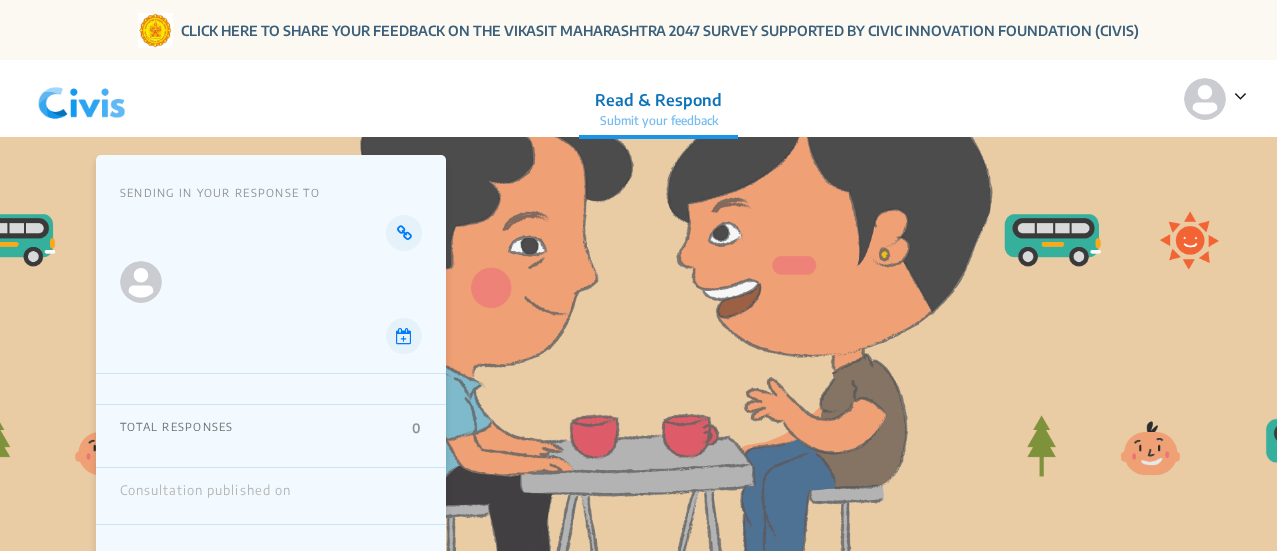scroll, scrollTop: 0, scrollLeft: 0, axis: both 